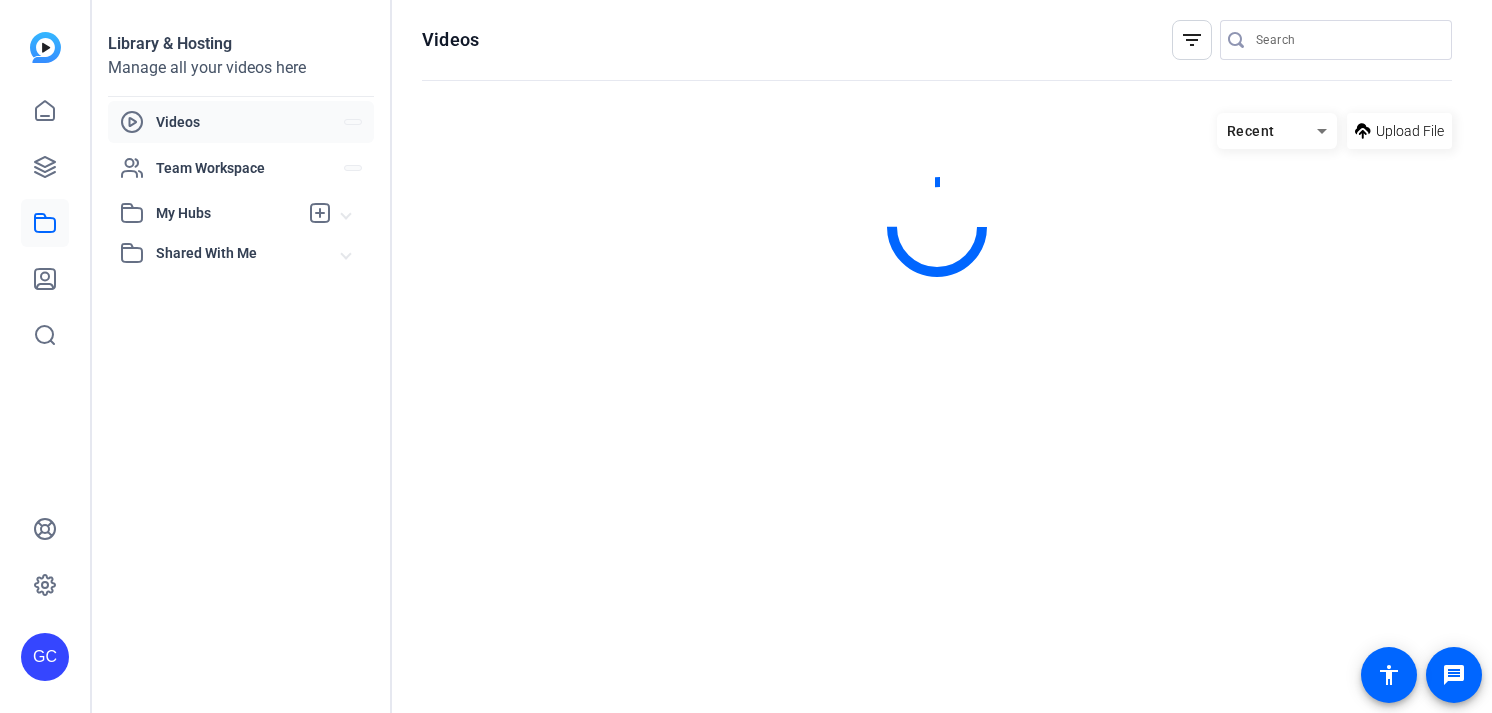 scroll, scrollTop: 0, scrollLeft: 0, axis: both 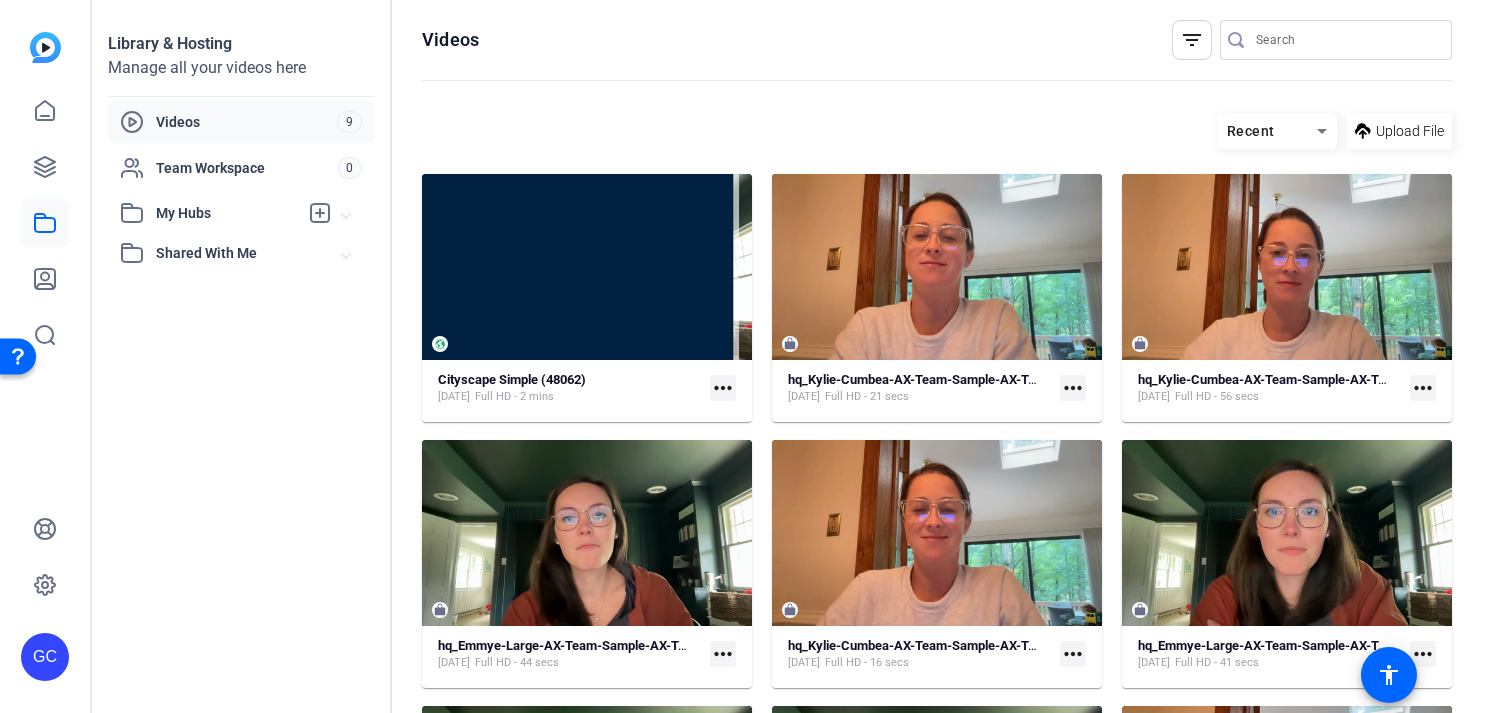 click on "more_horiz" 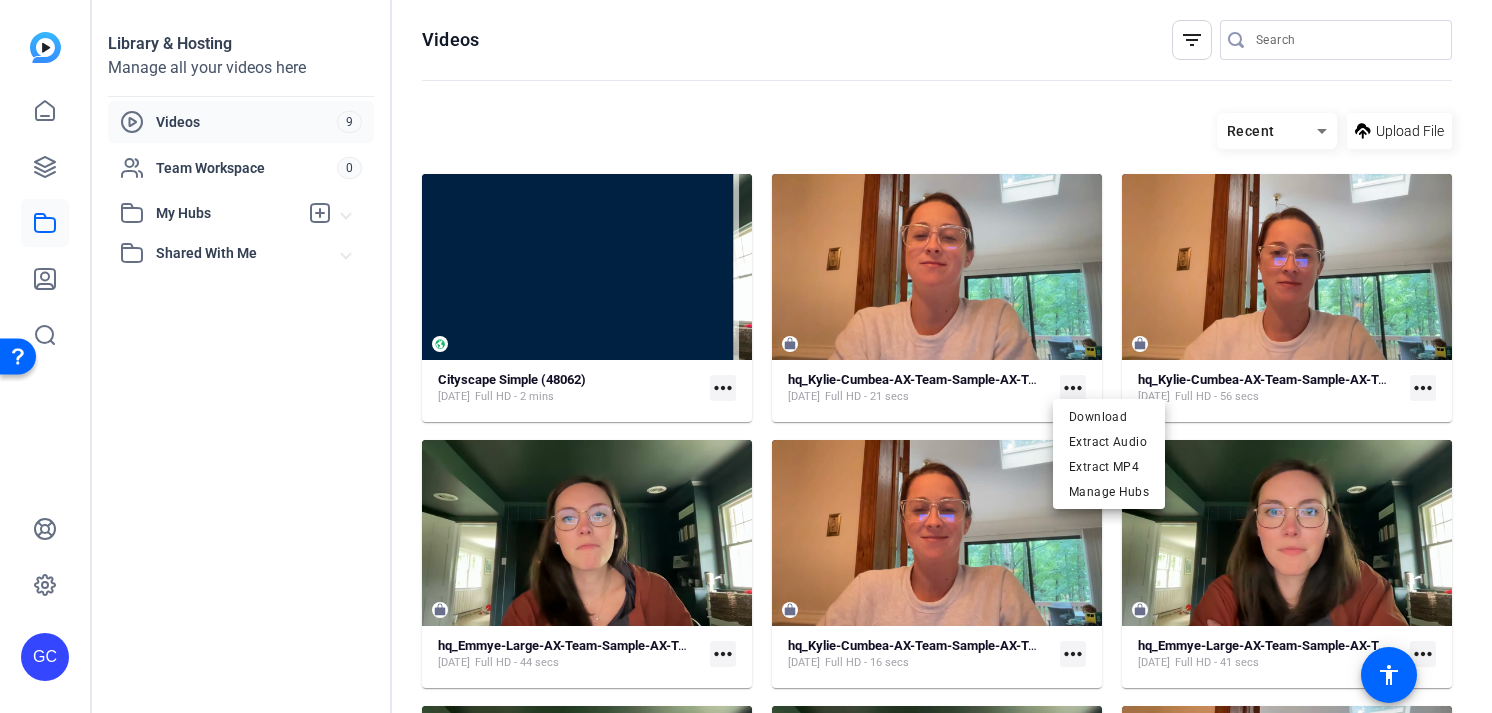 click at bounding box center [746, 356] 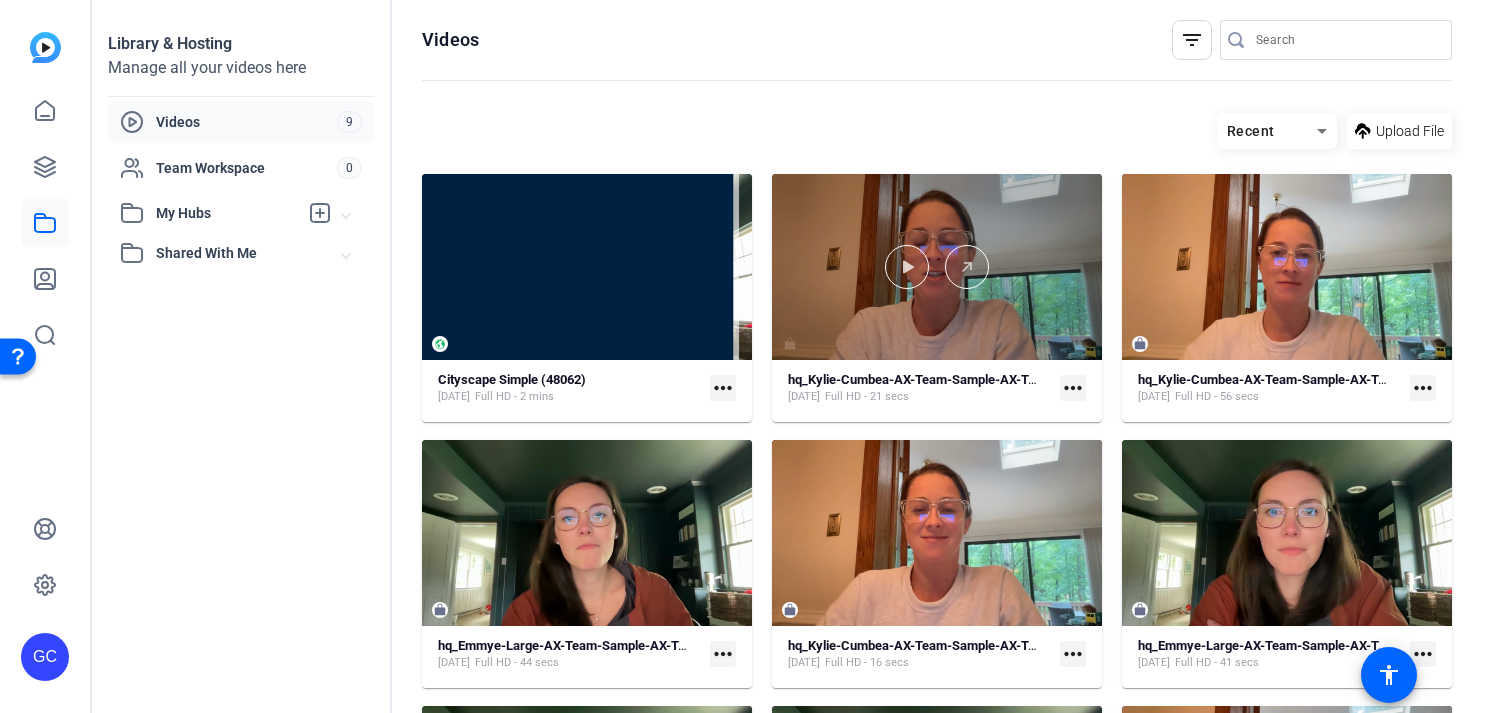 click 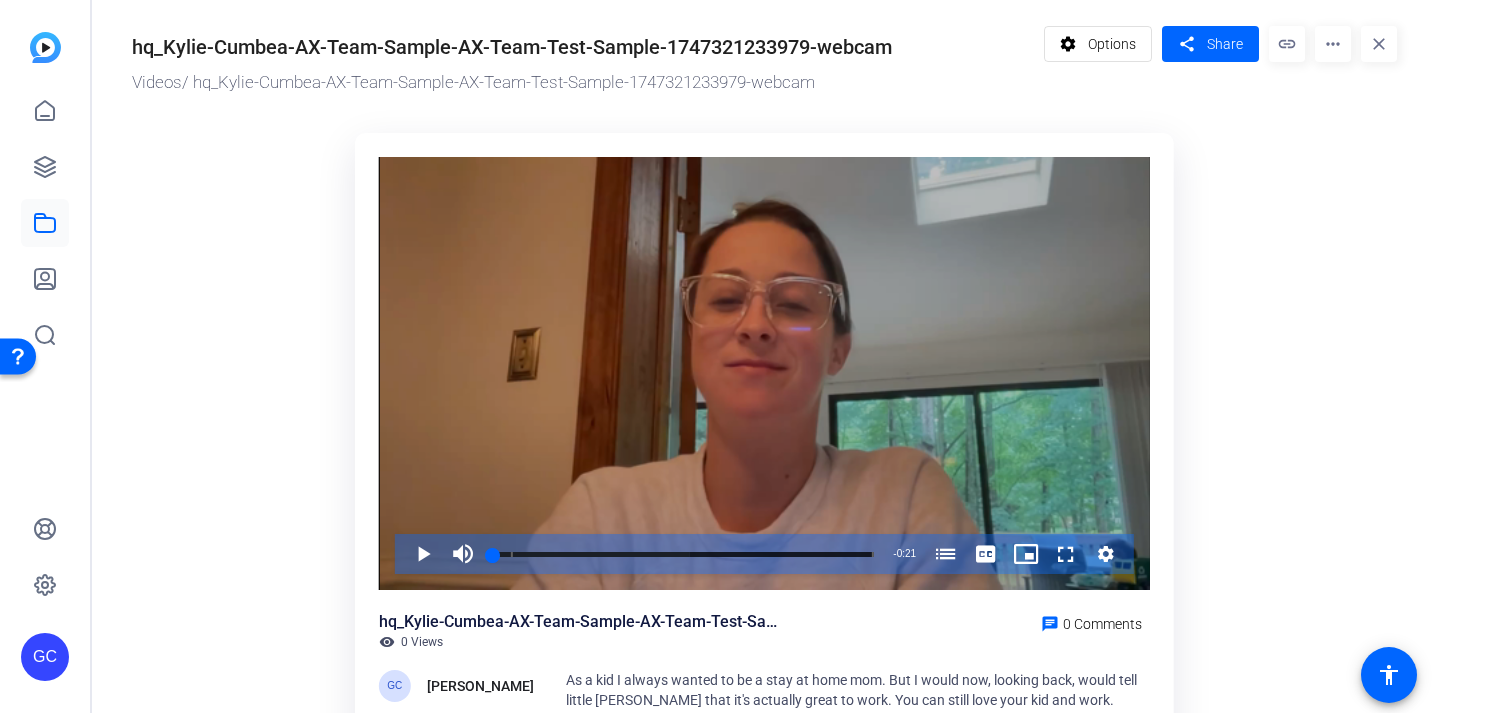 scroll, scrollTop: 0, scrollLeft: 0, axis: both 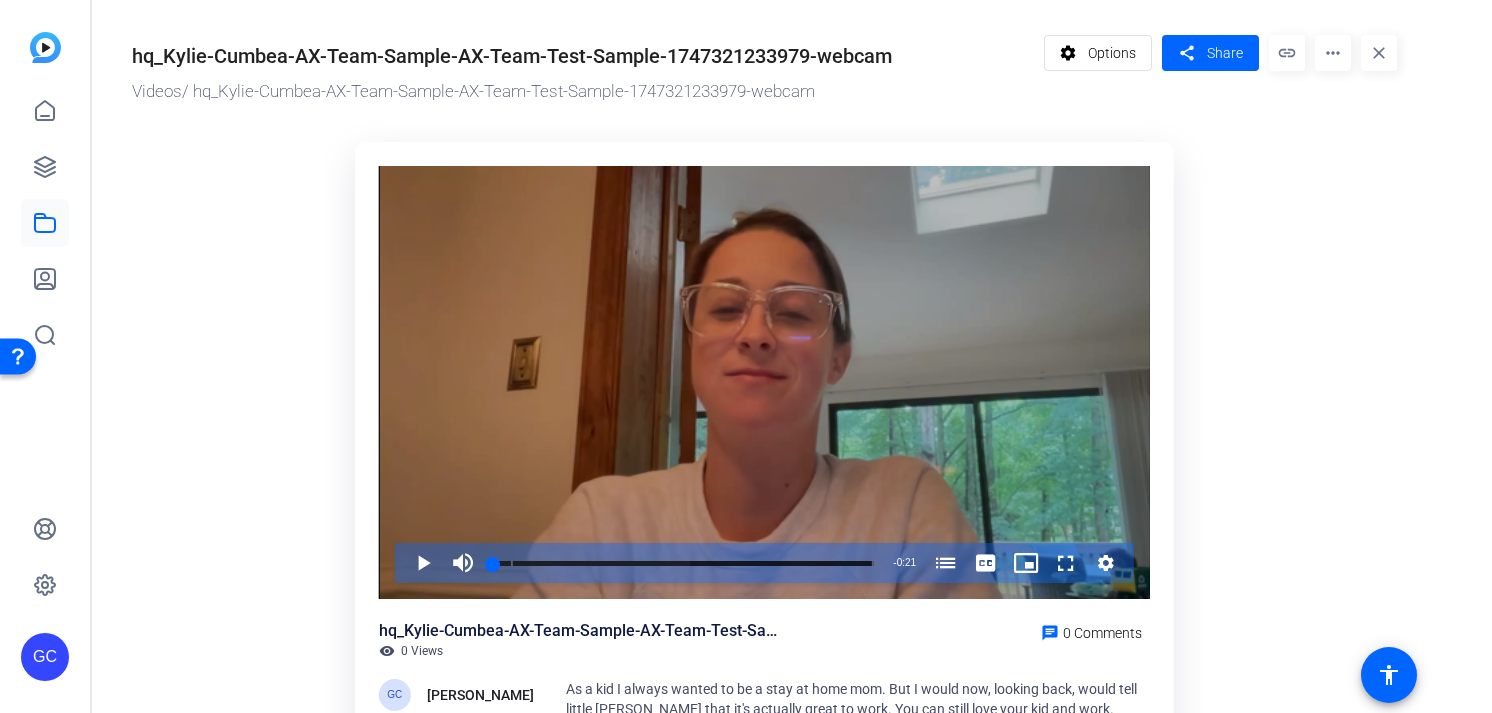 click 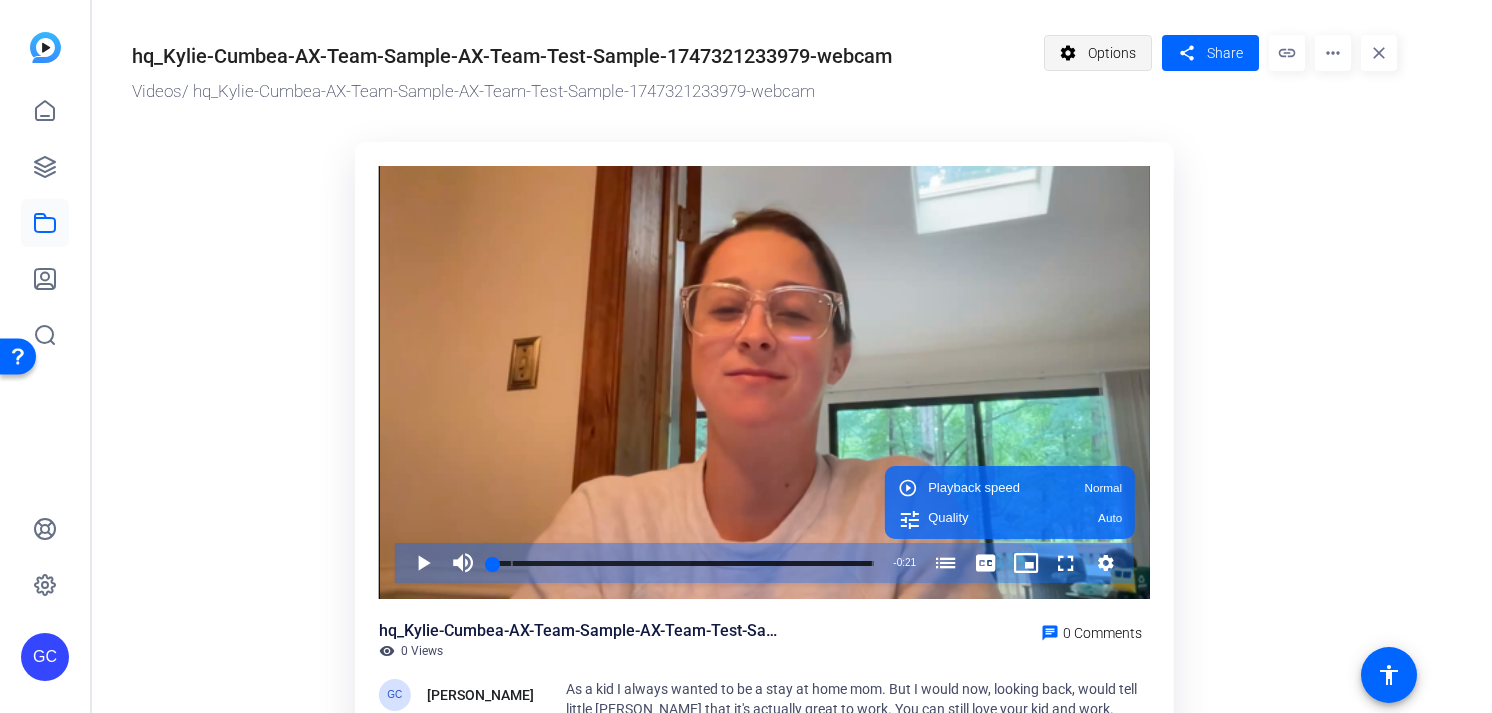 click on "Options" 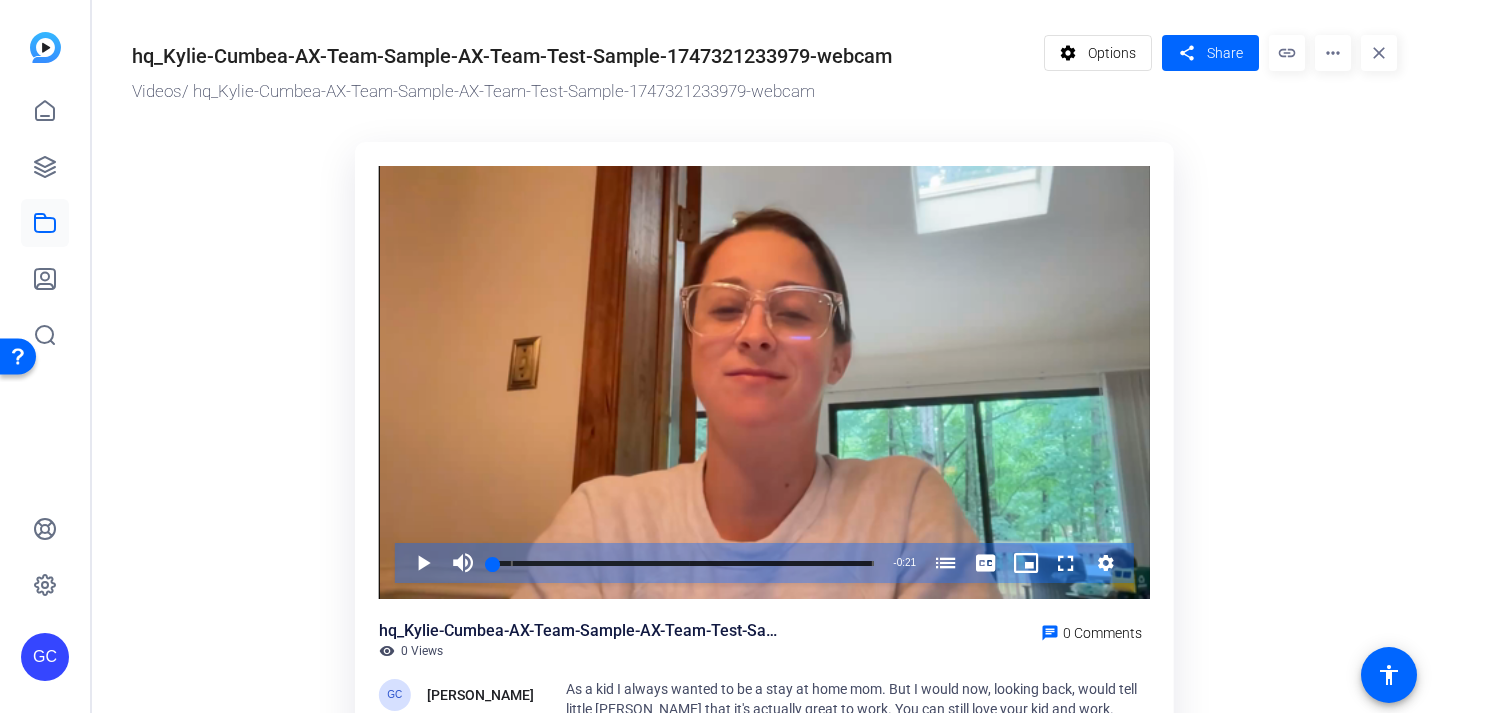 click on "more_horiz" 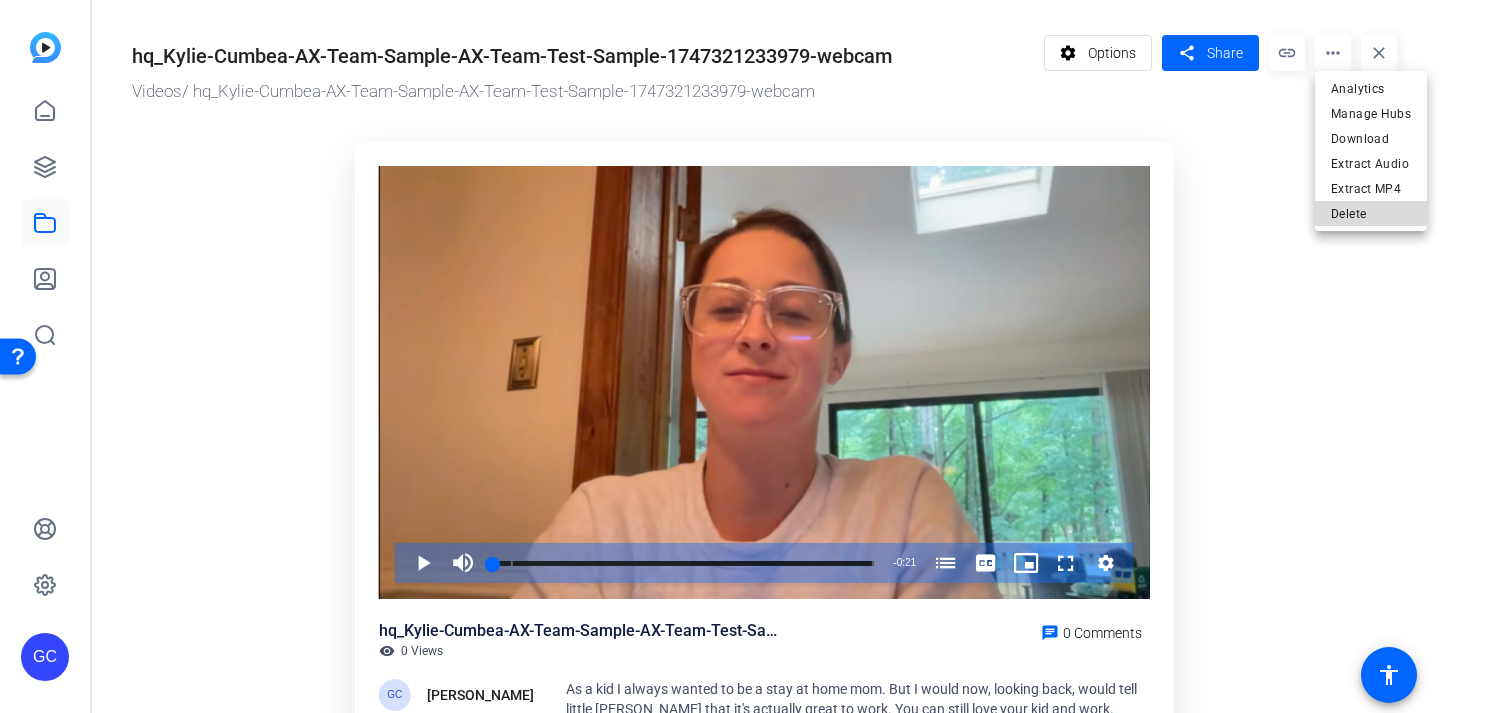 click on "Delete" at bounding box center [1371, 214] 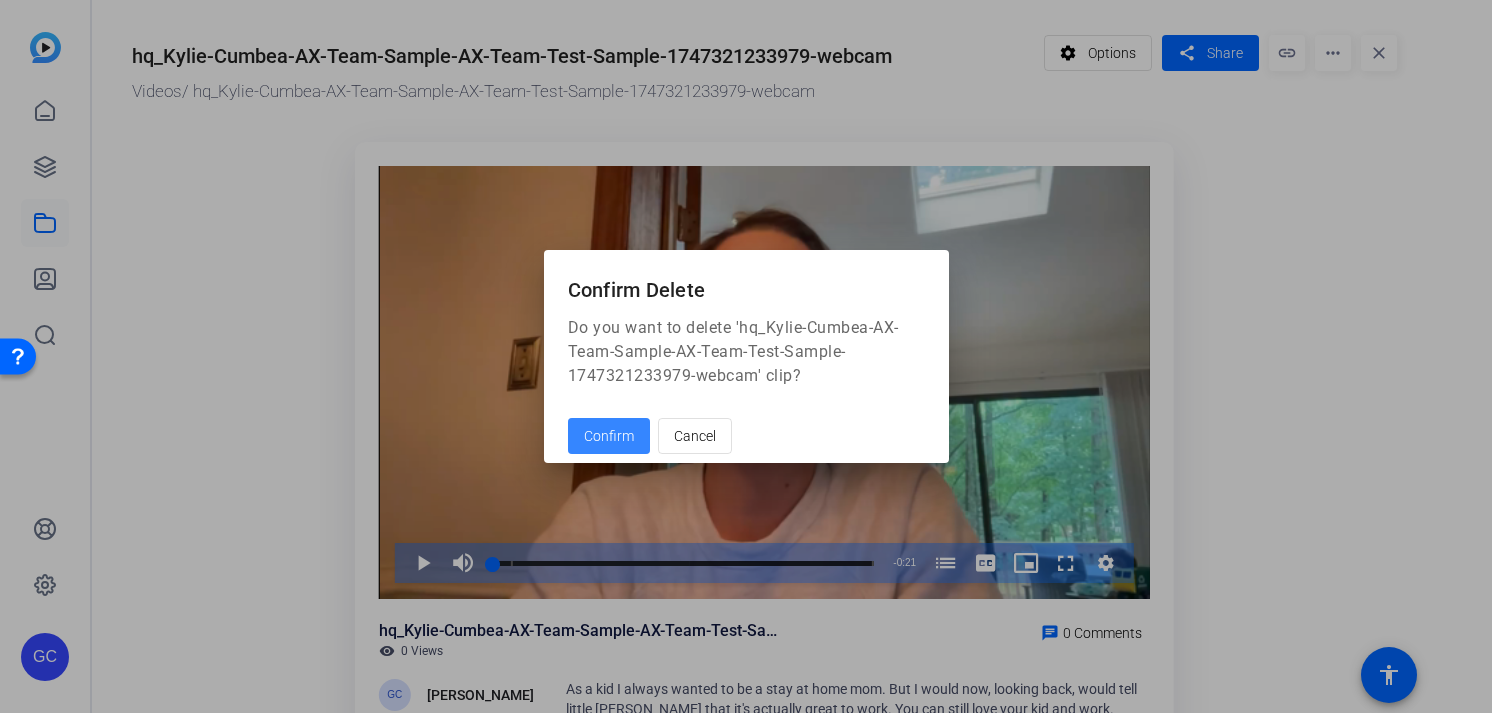 click on "Confirm" 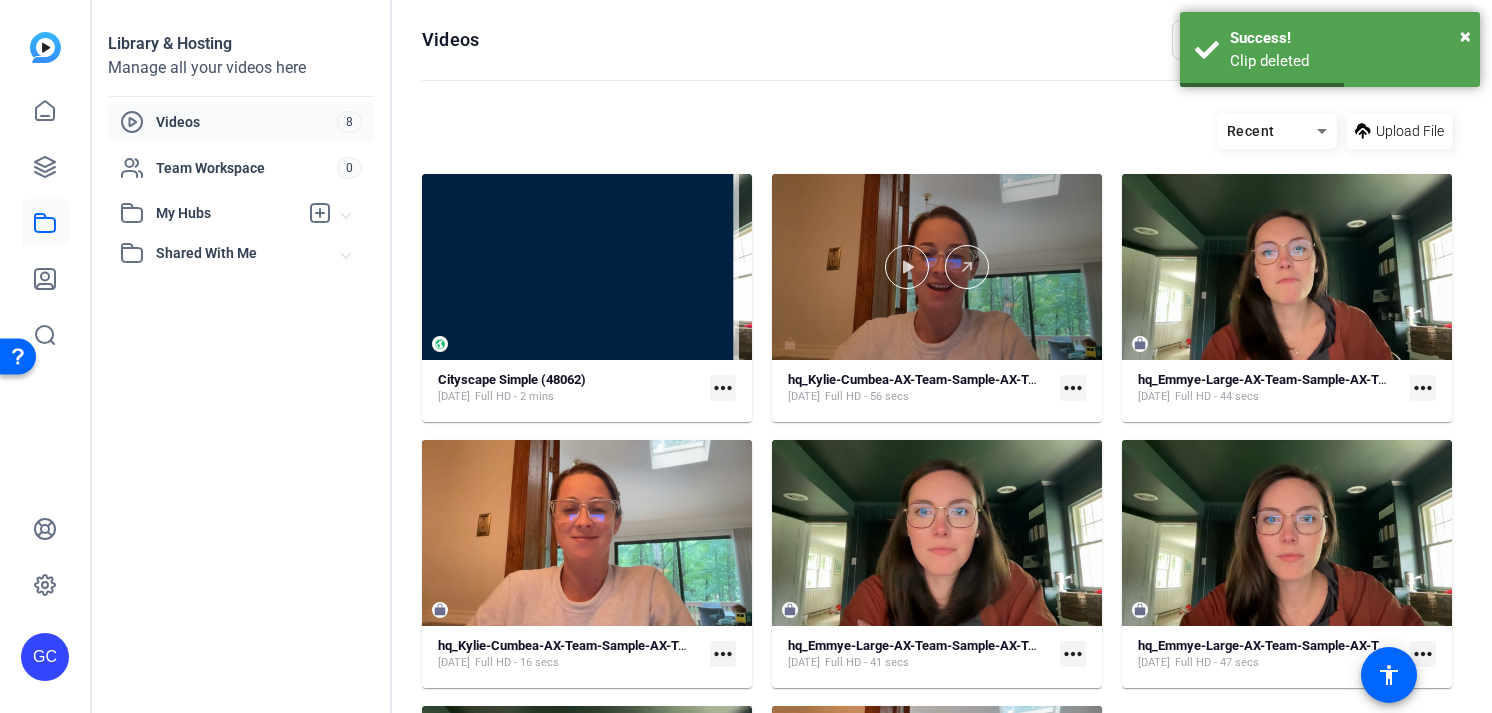 click 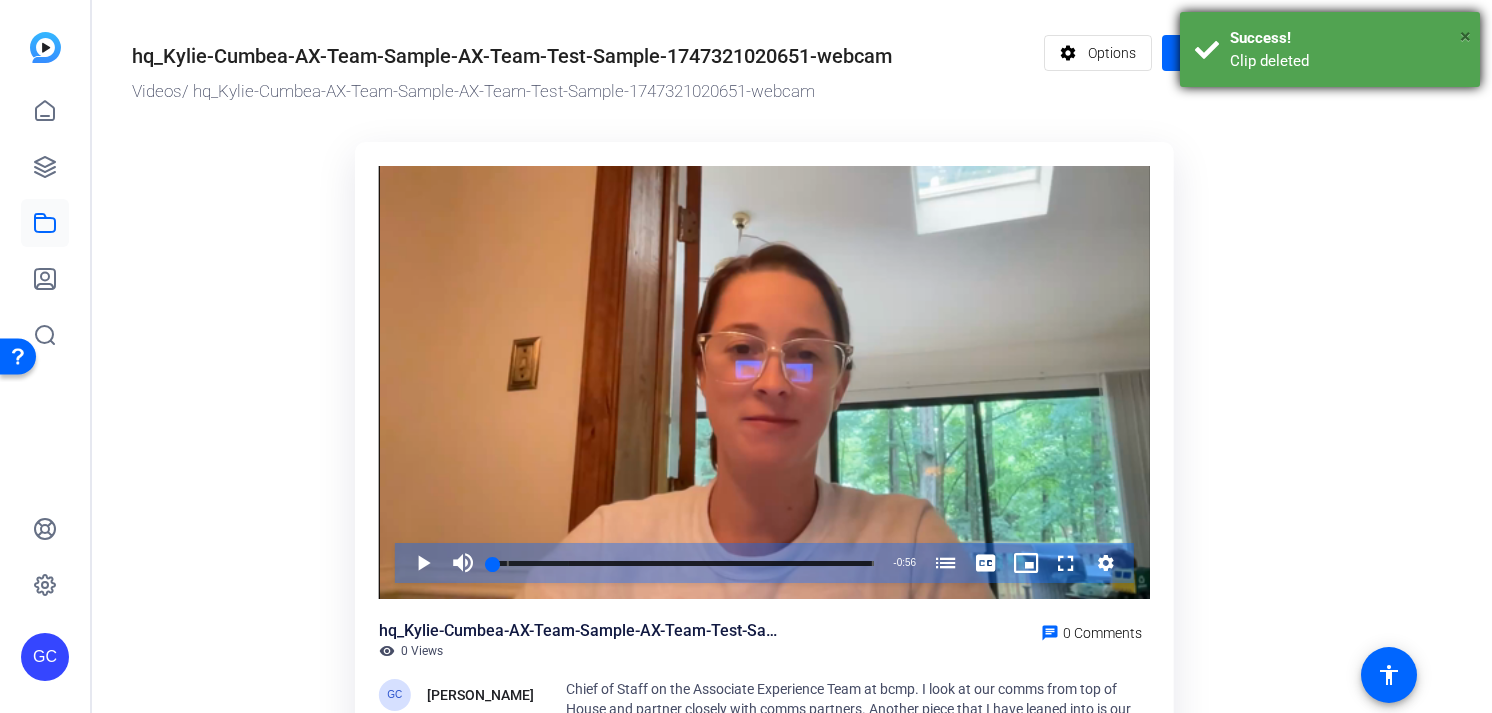 click on "×" at bounding box center [1465, 36] 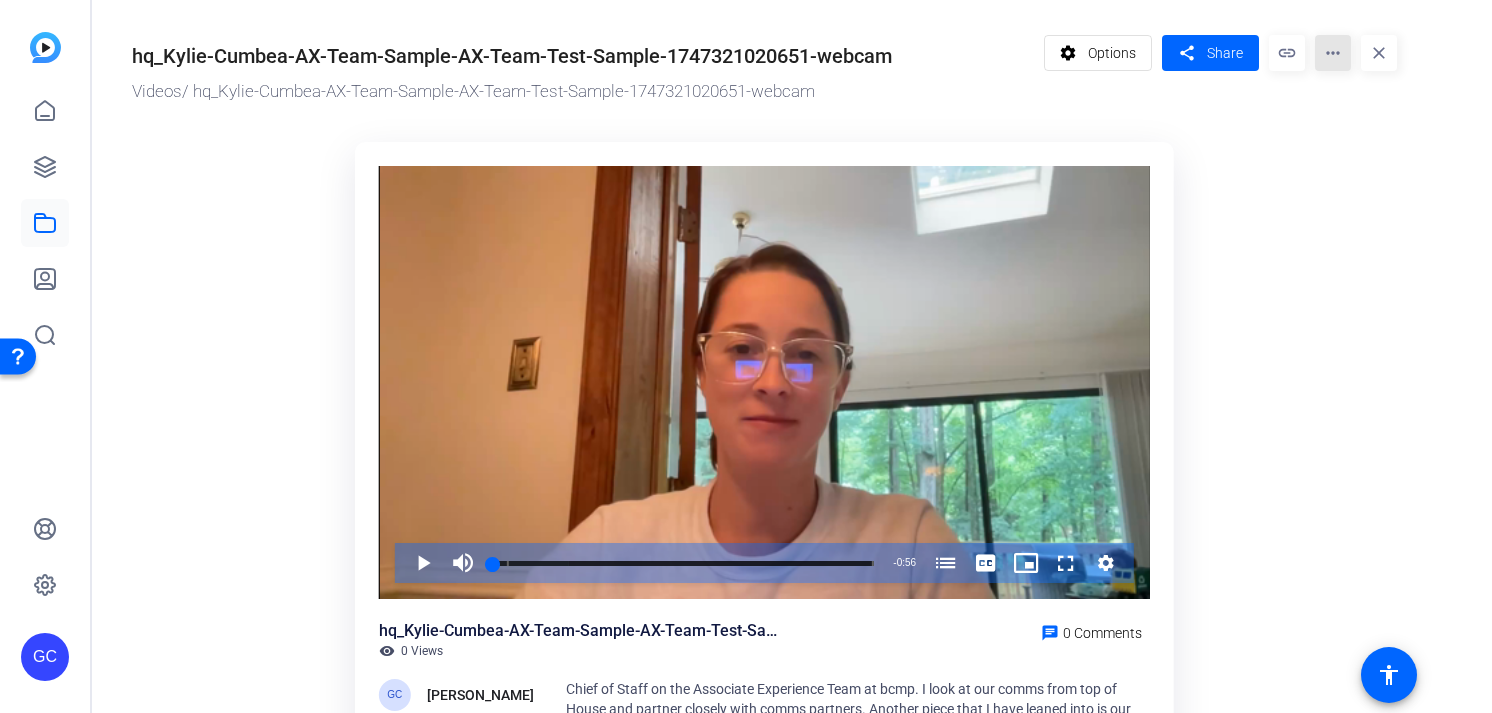 click on "more_horiz" 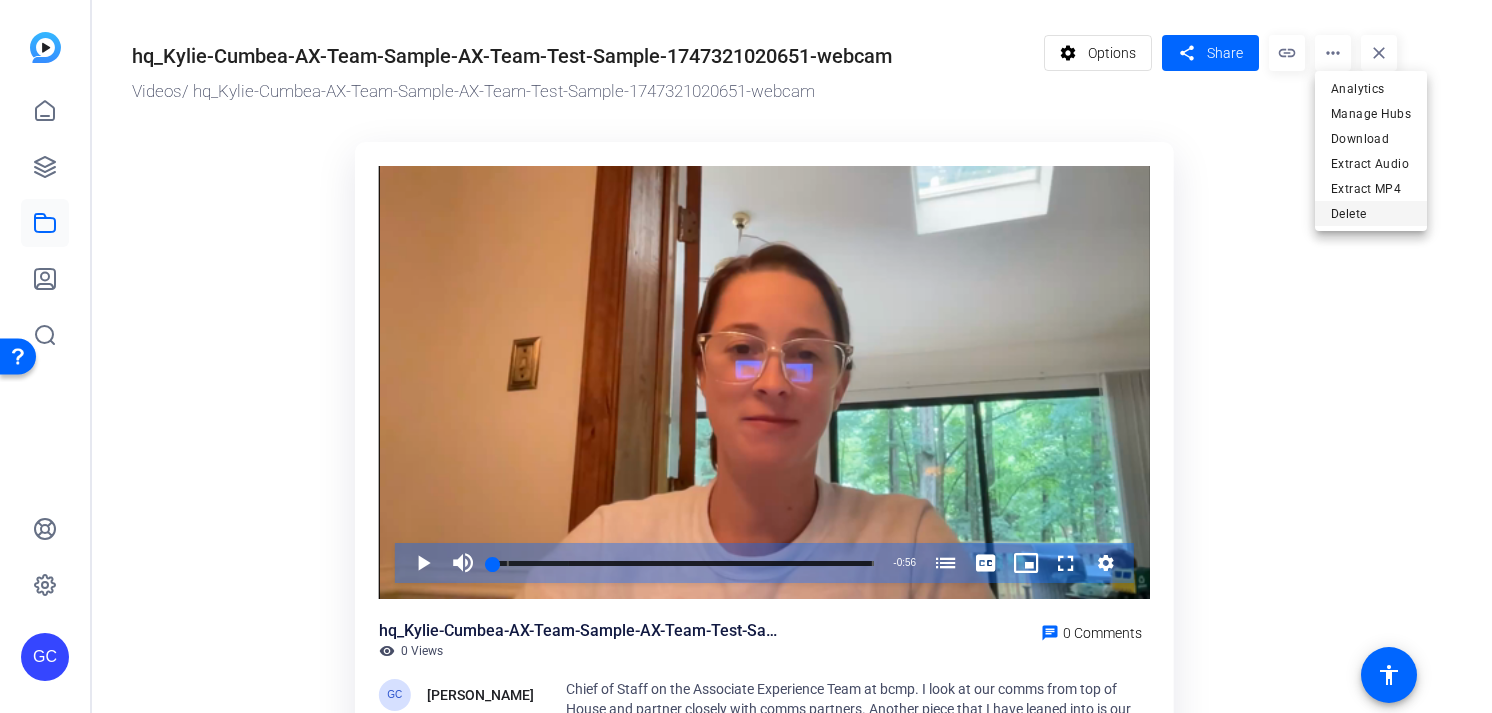 click on "Delete" at bounding box center (1371, 214) 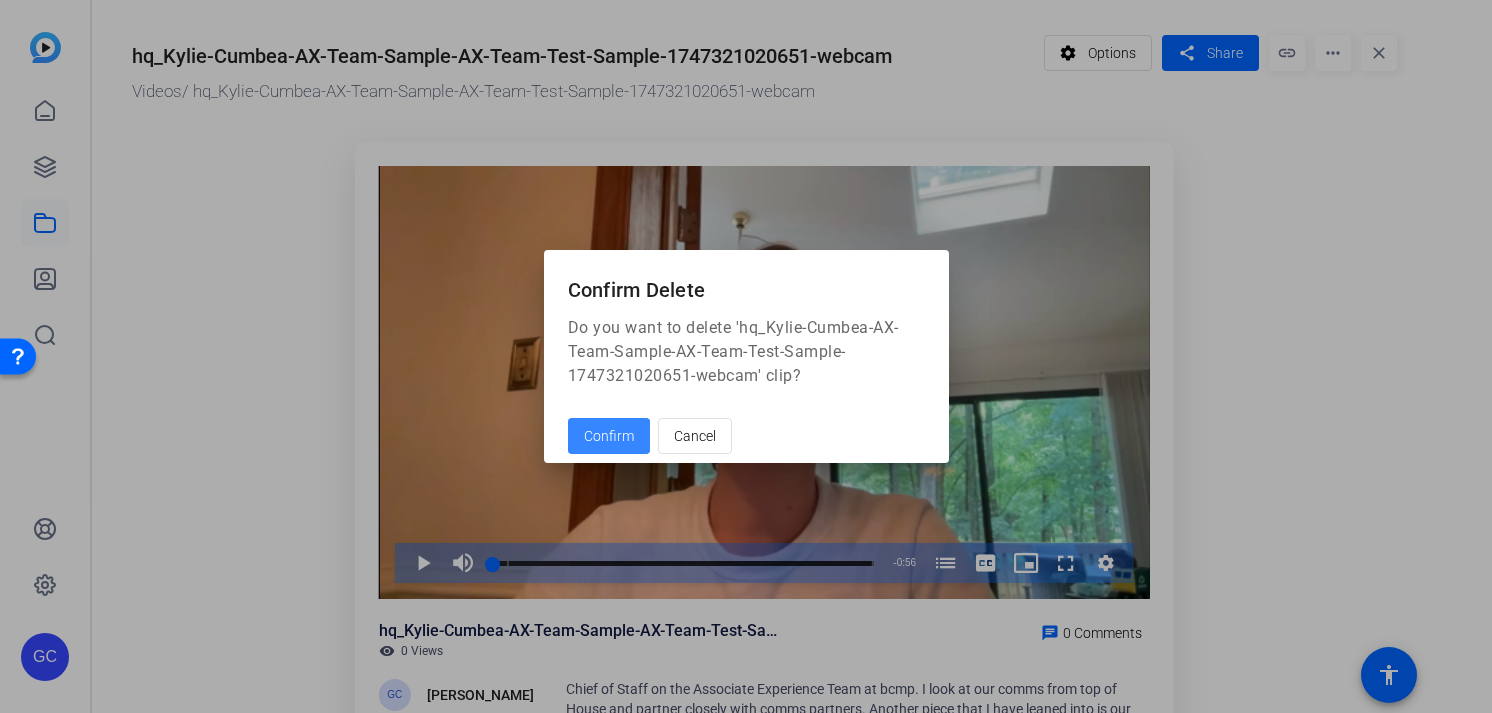 click on "Confirm" 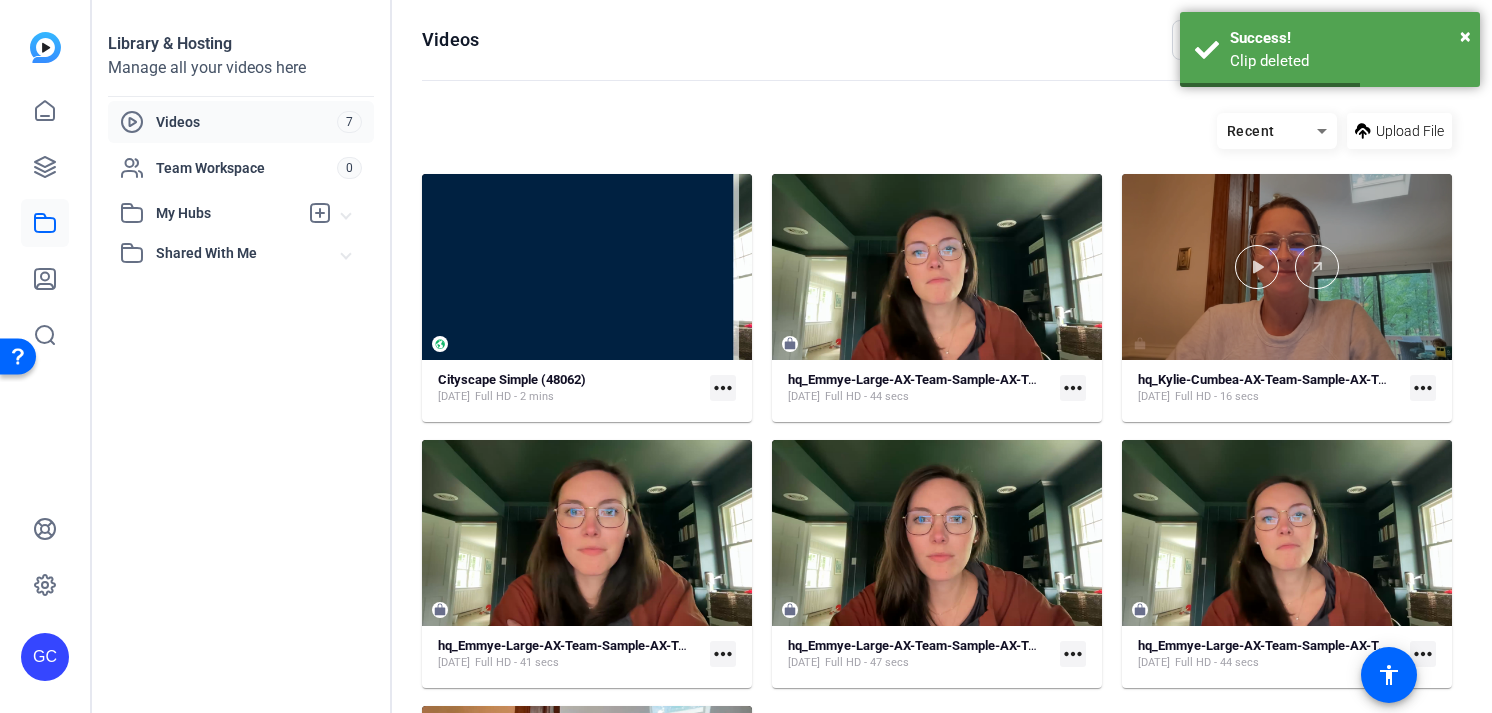 click 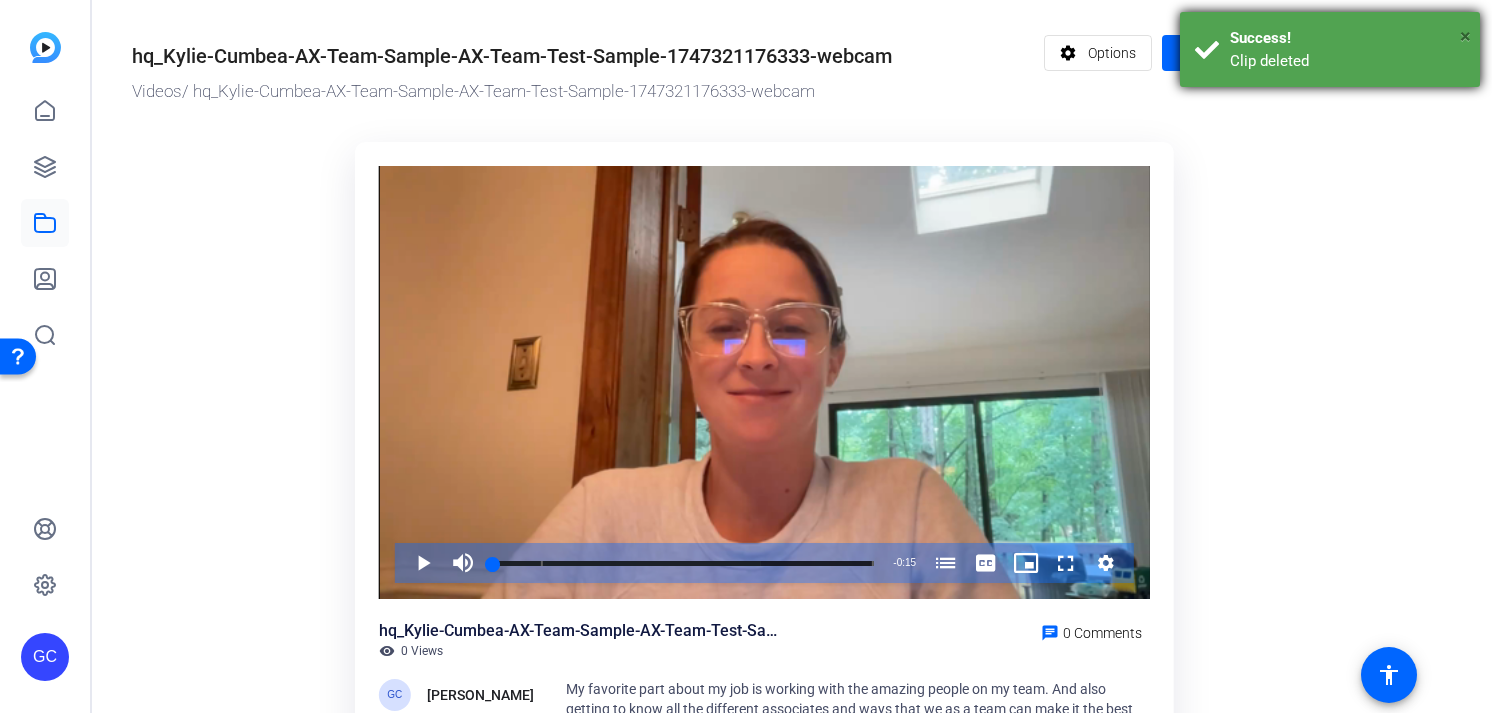click on "×" at bounding box center (1465, 36) 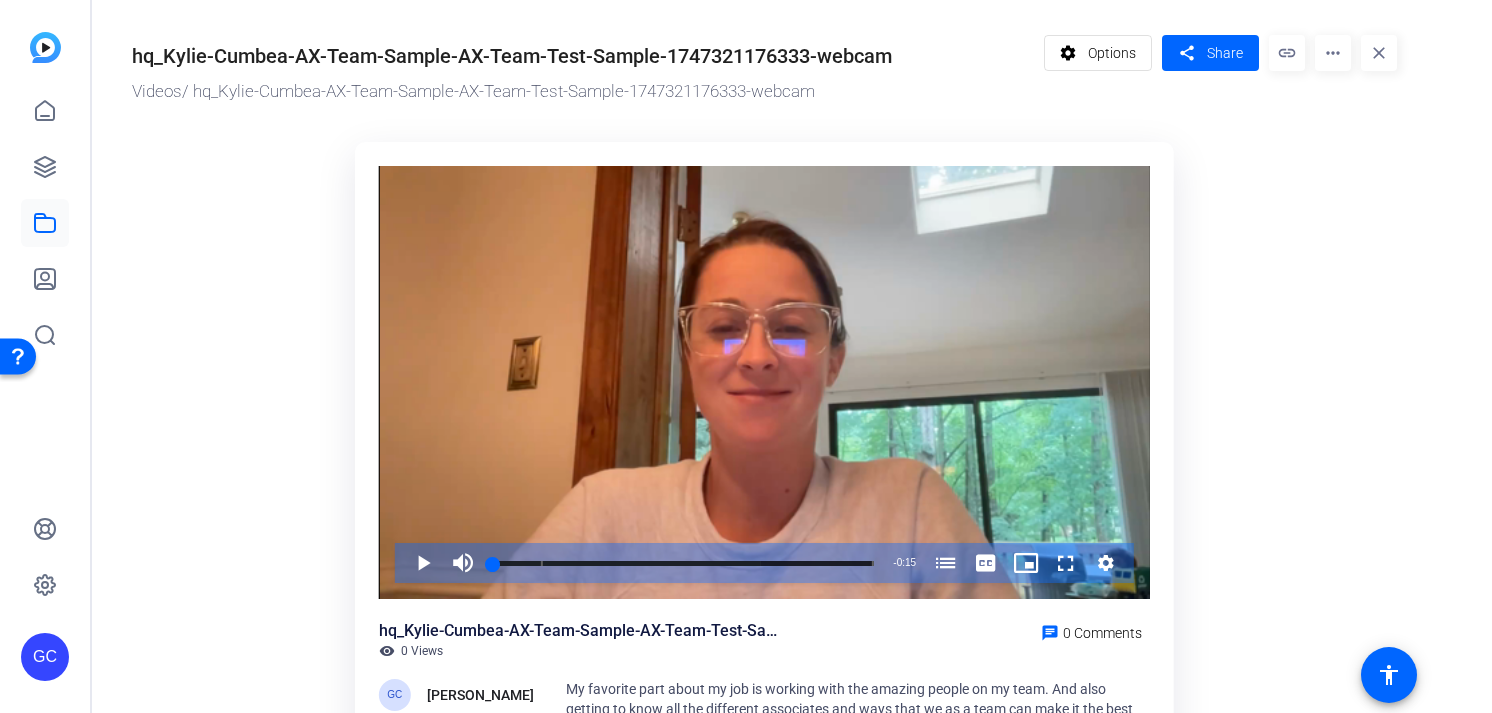 click on "more_horiz" 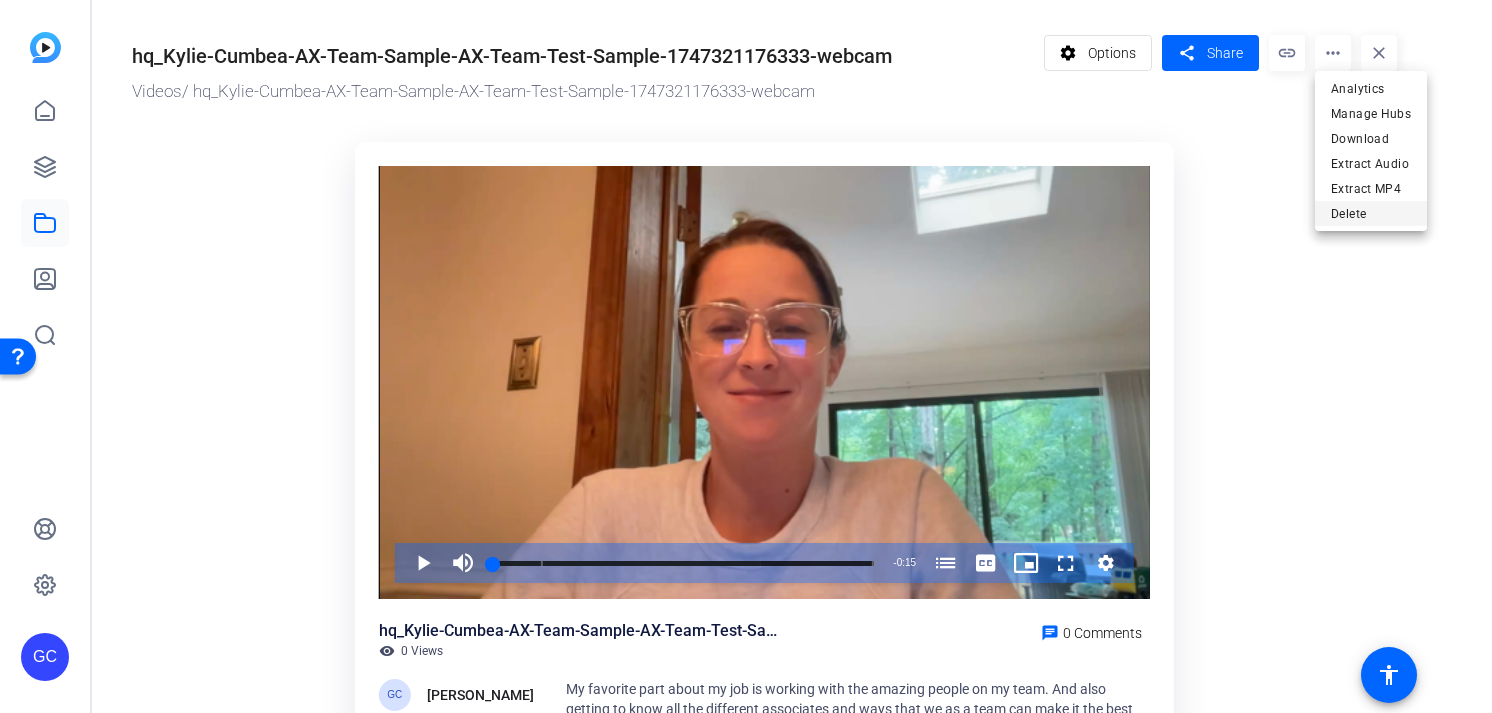 click on "Delete" at bounding box center (1371, 214) 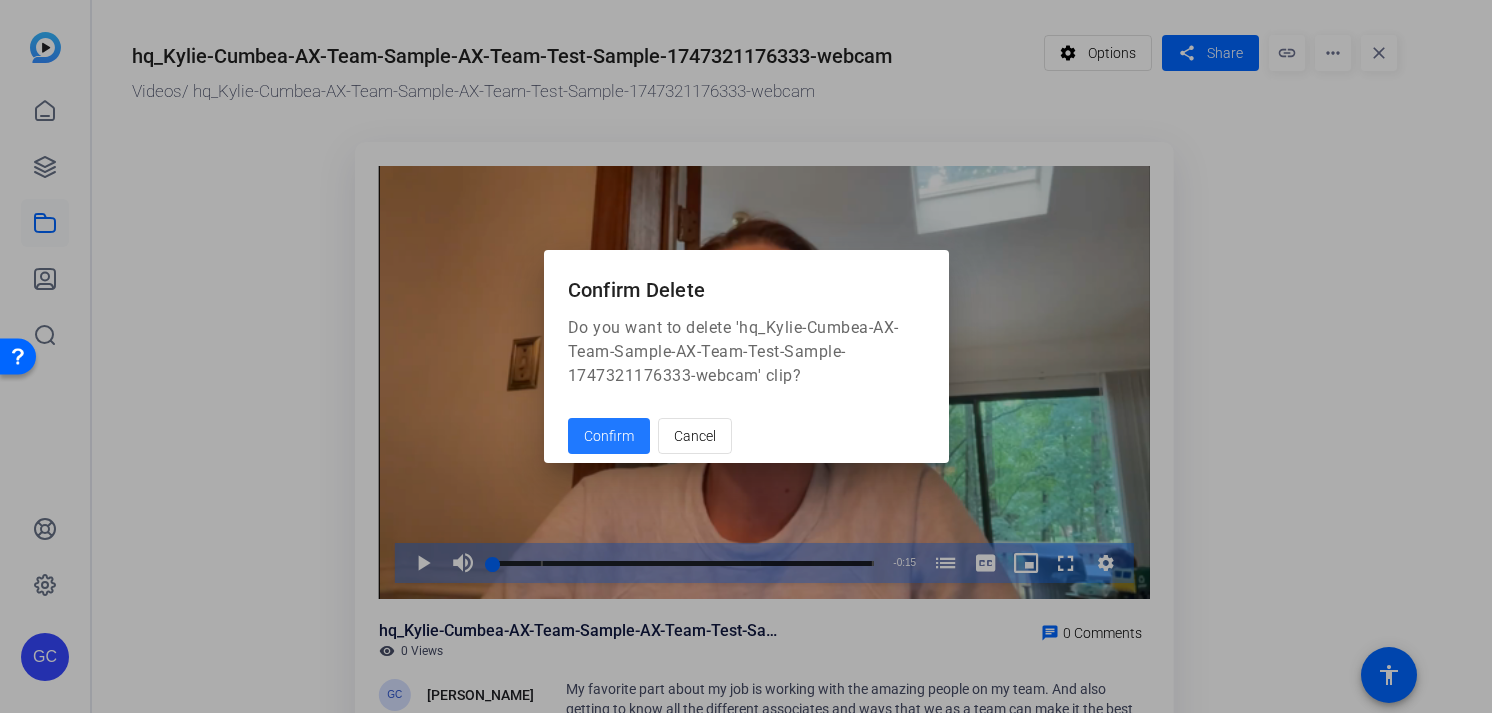 click on "Confirm" 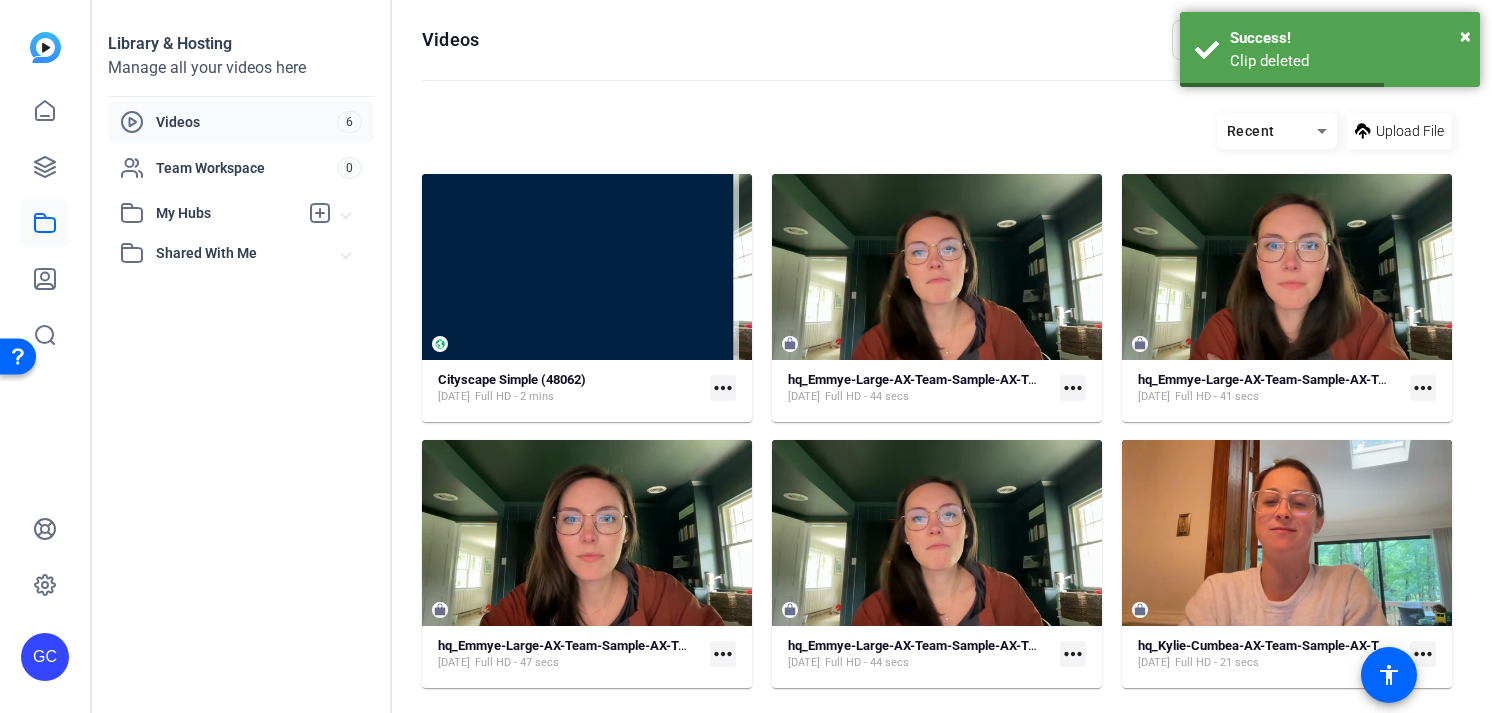 click on "more_horiz" 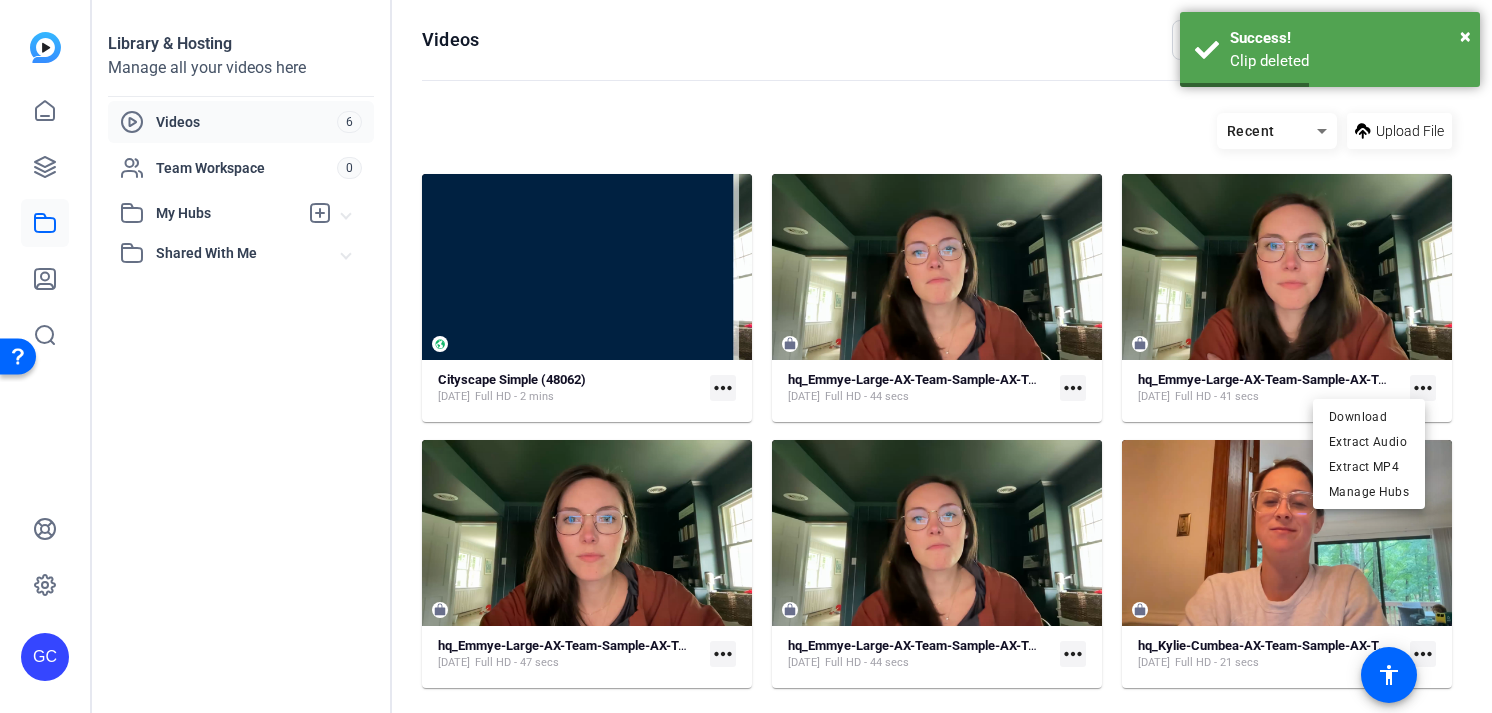 click at bounding box center [746, 356] 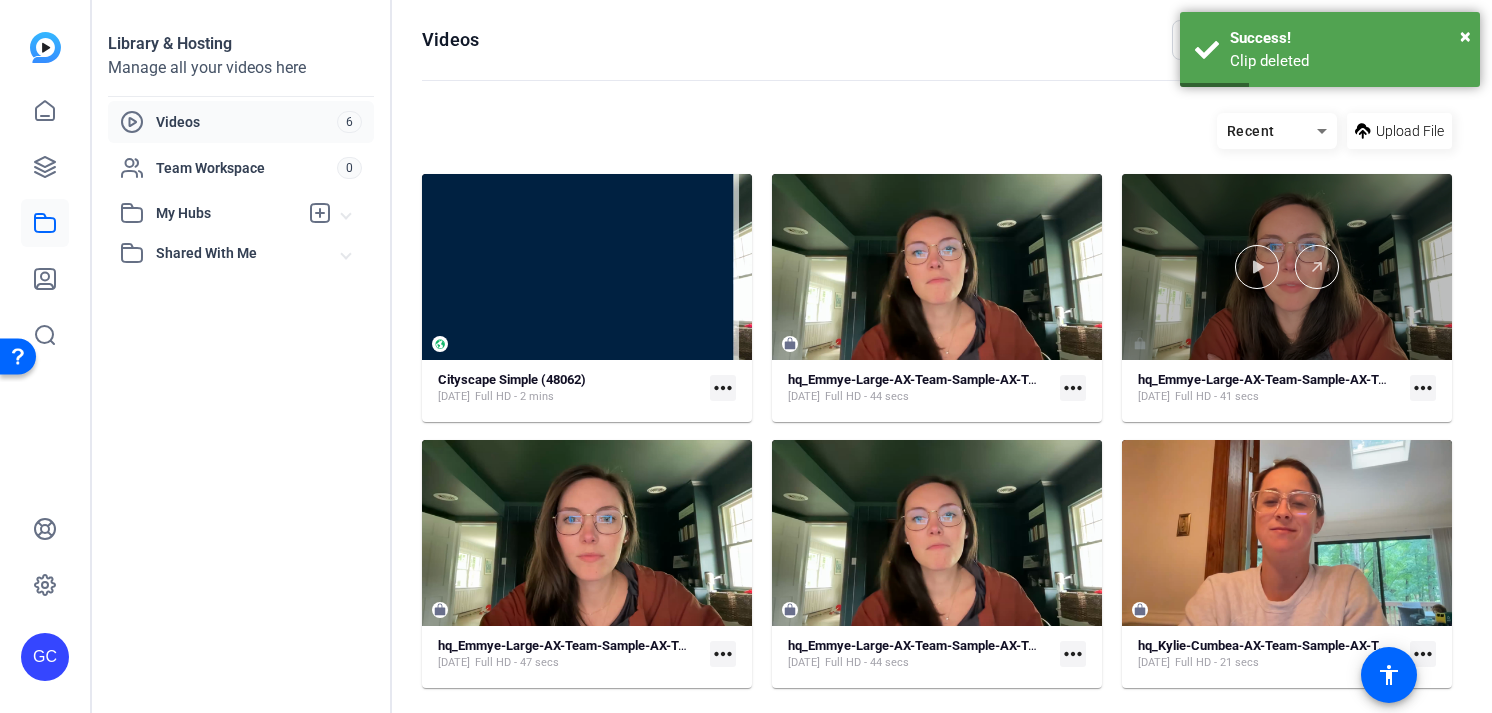 click 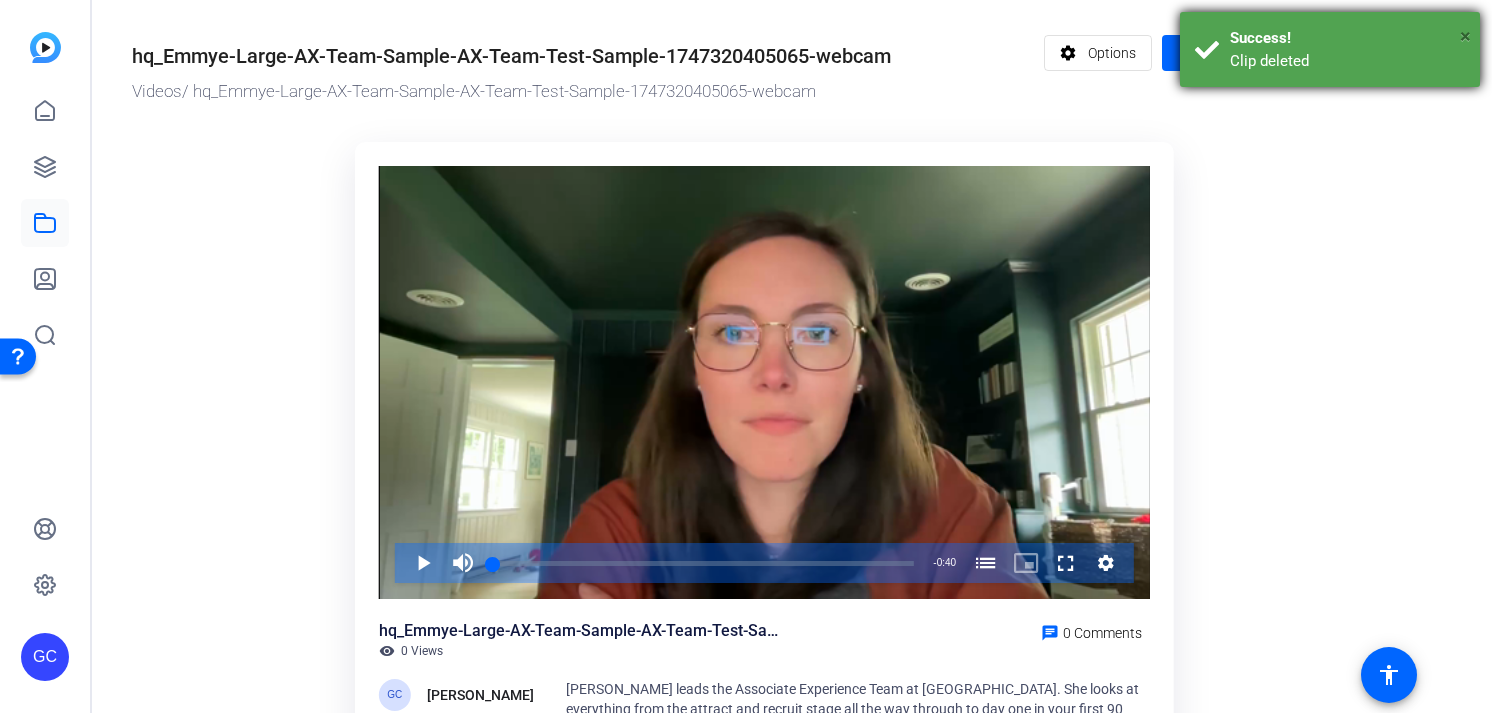 click on "×" at bounding box center (1465, 36) 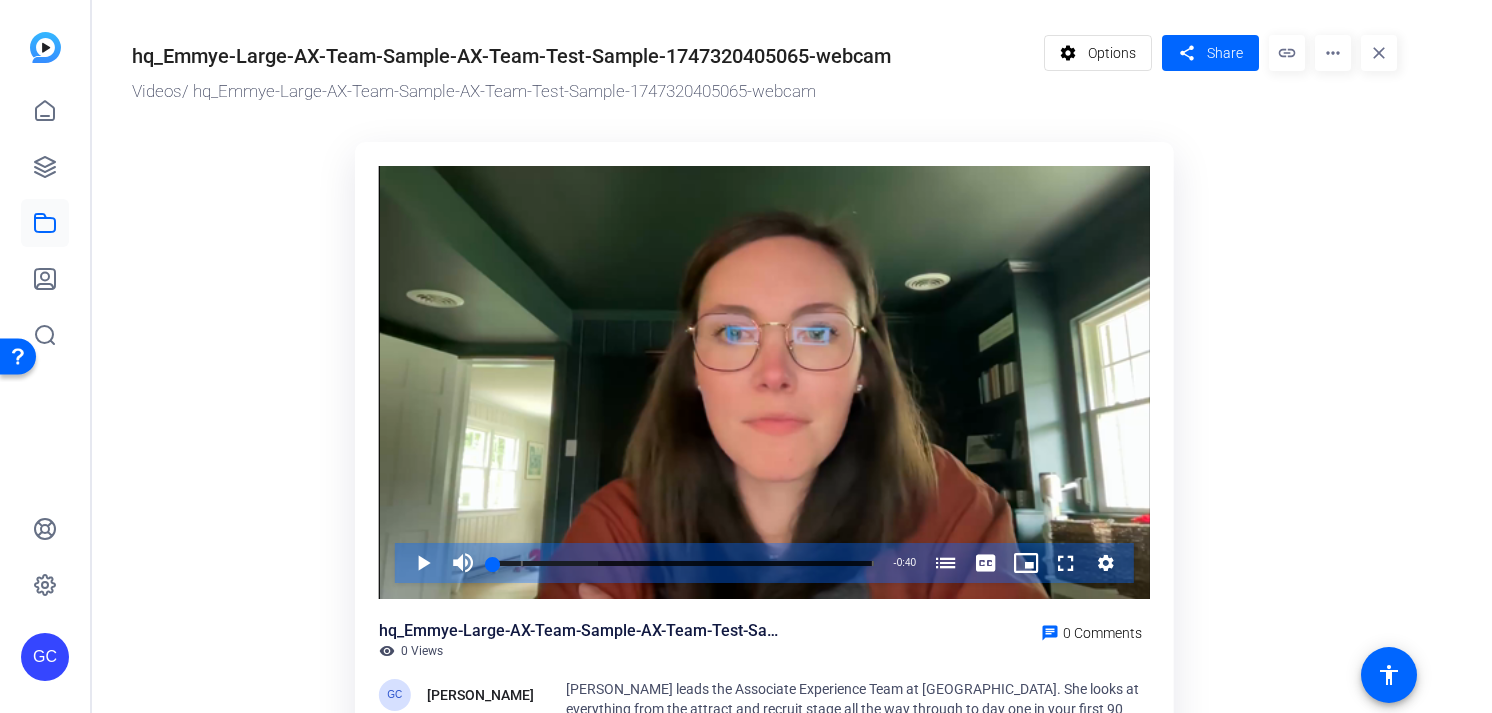 click on "more_horiz" 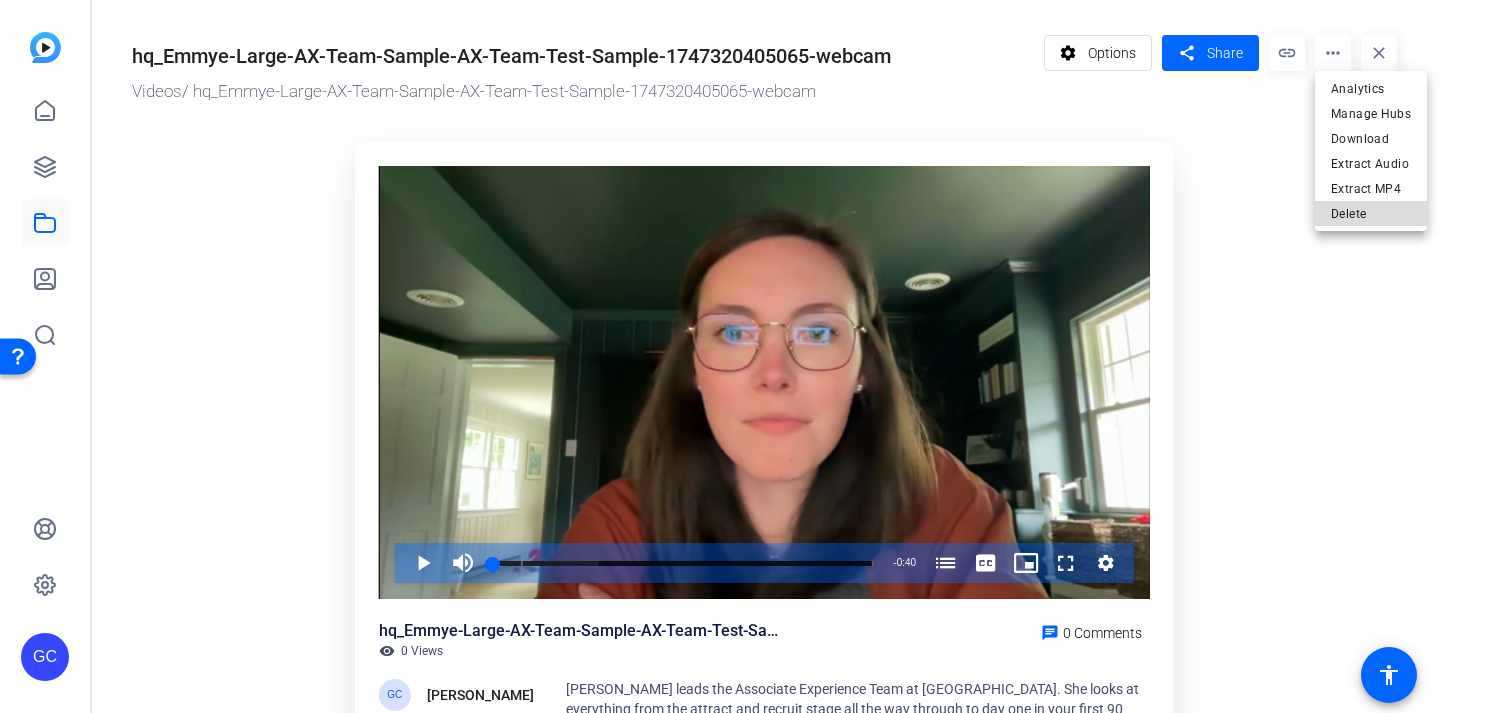 click on "Delete" at bounding box center [1371, 214] 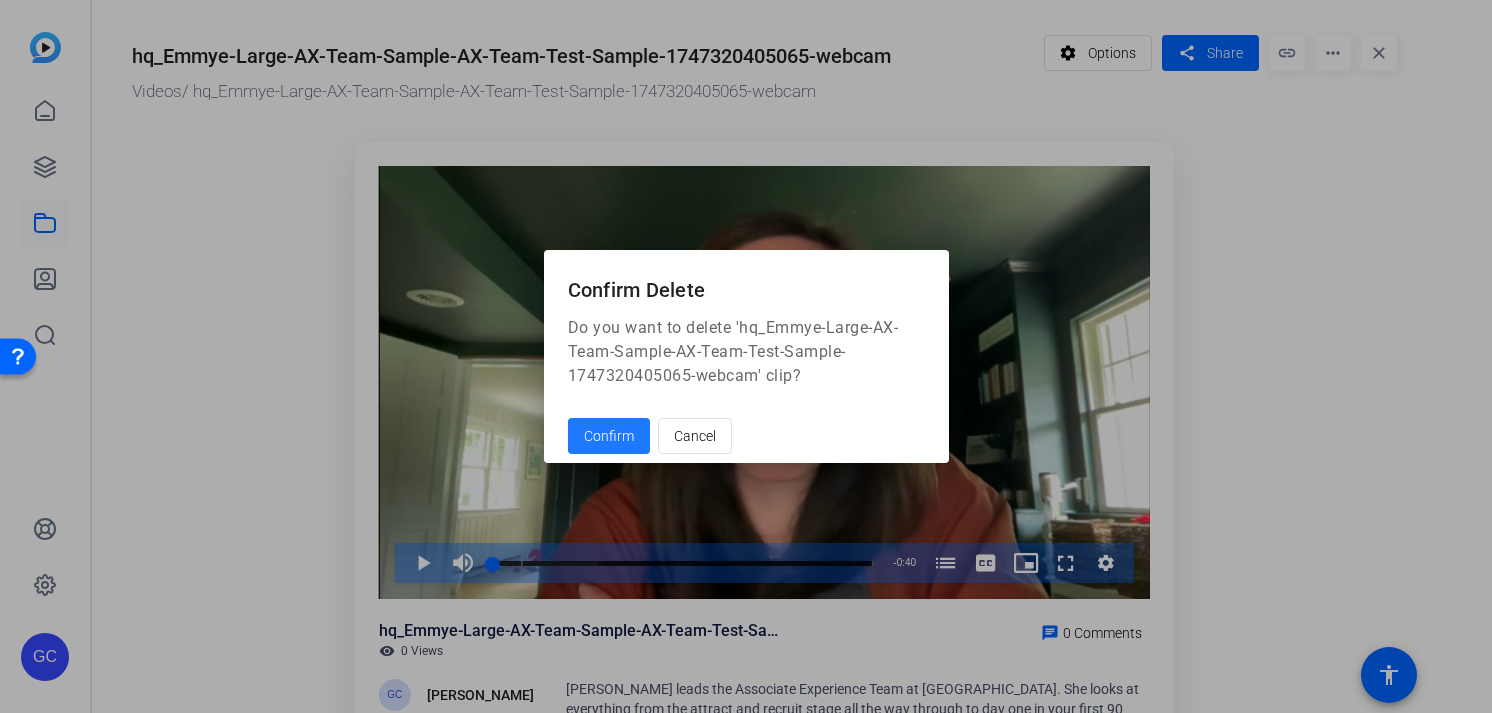 click on "Confirm" 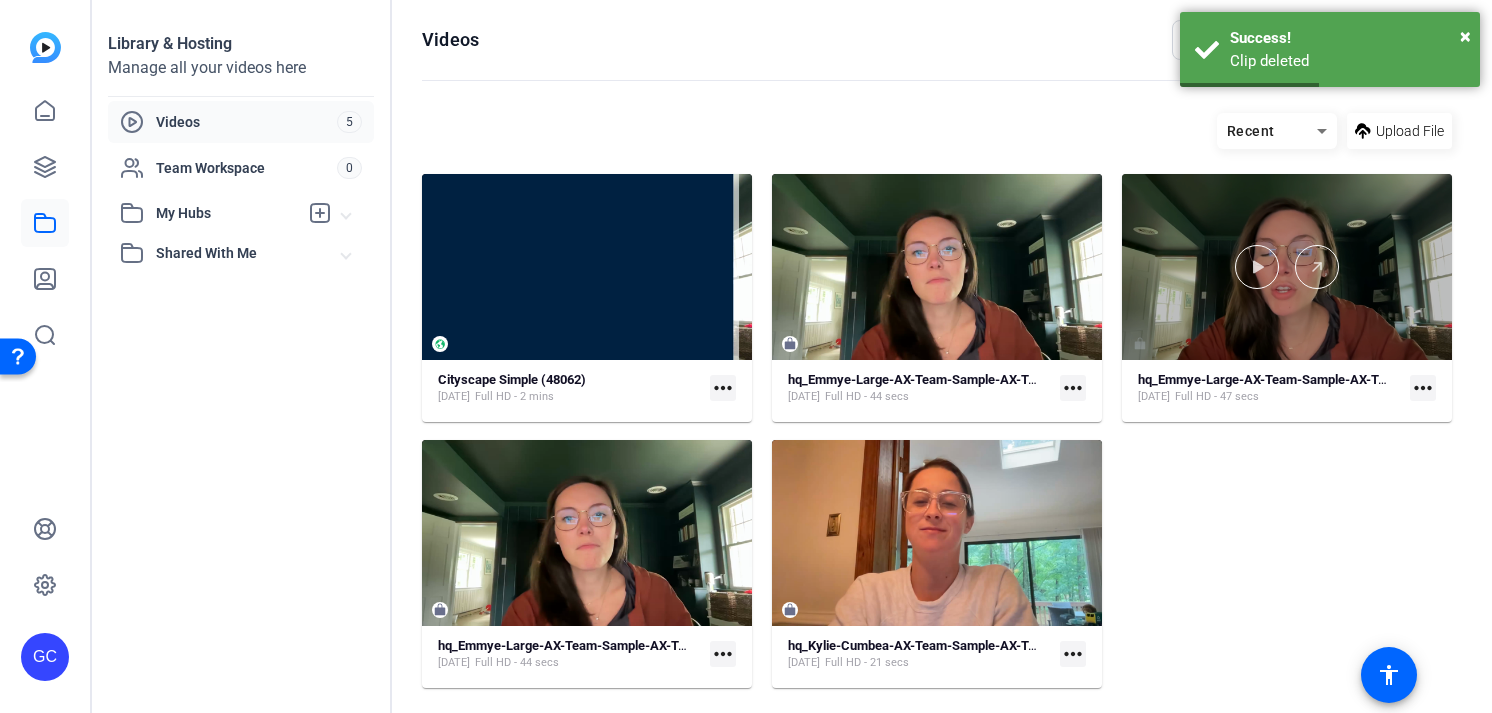 click 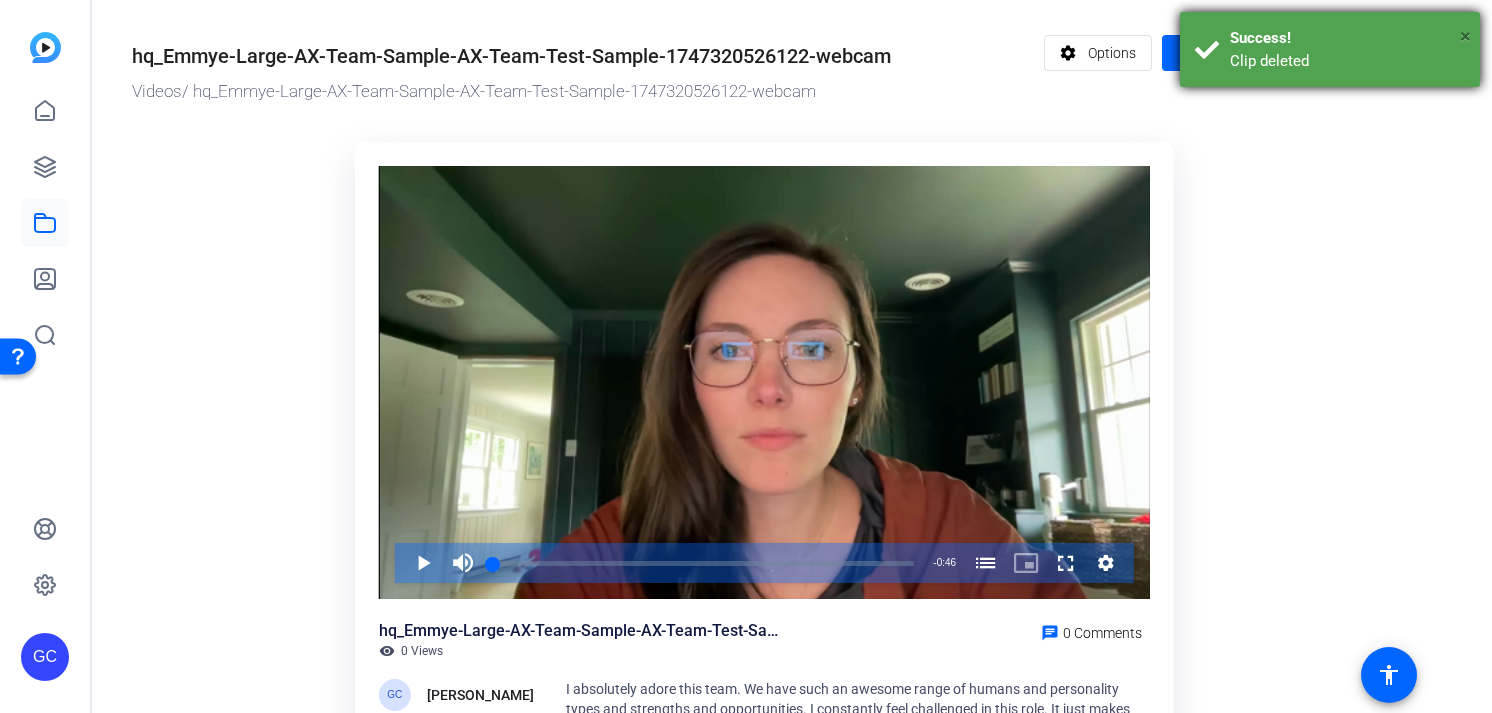 click on "×" at bounding box center [1465, 36] 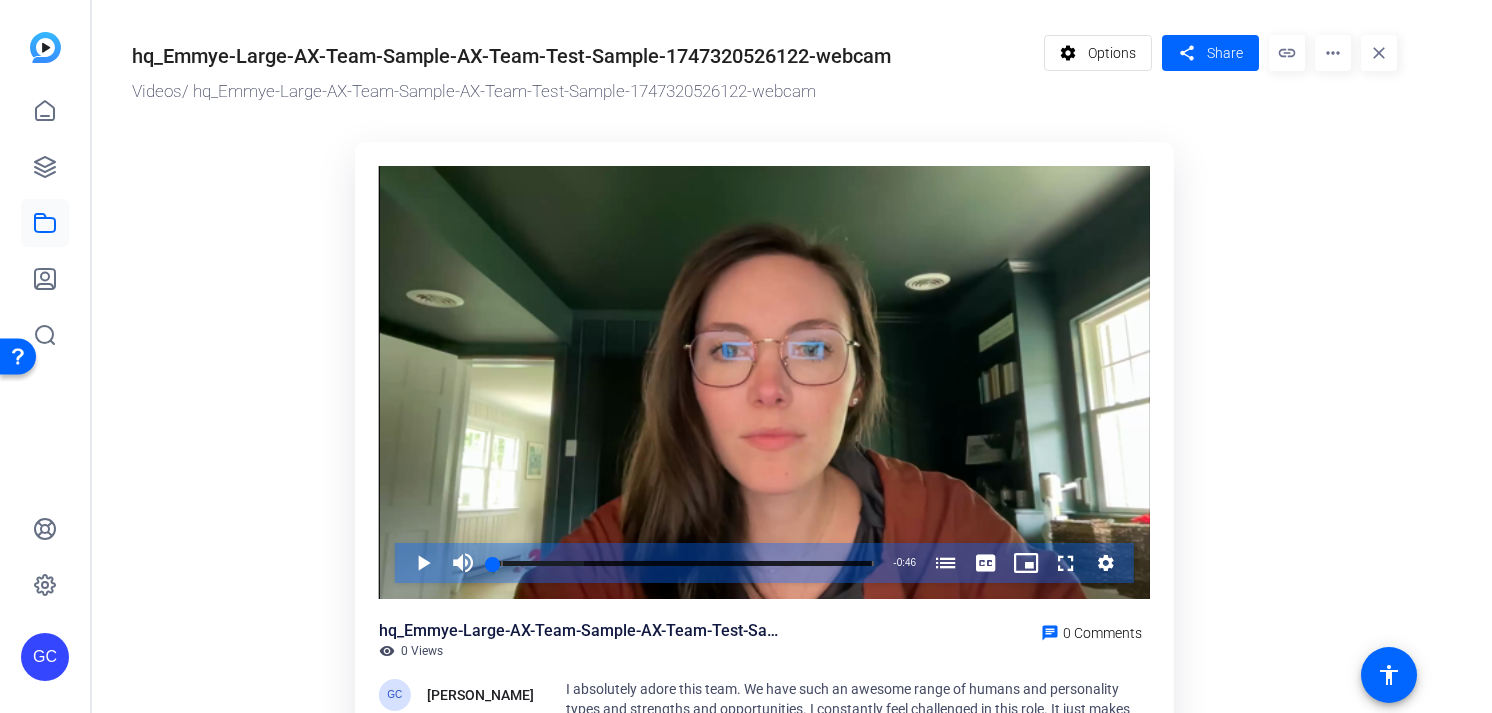 click on "more_horiz" 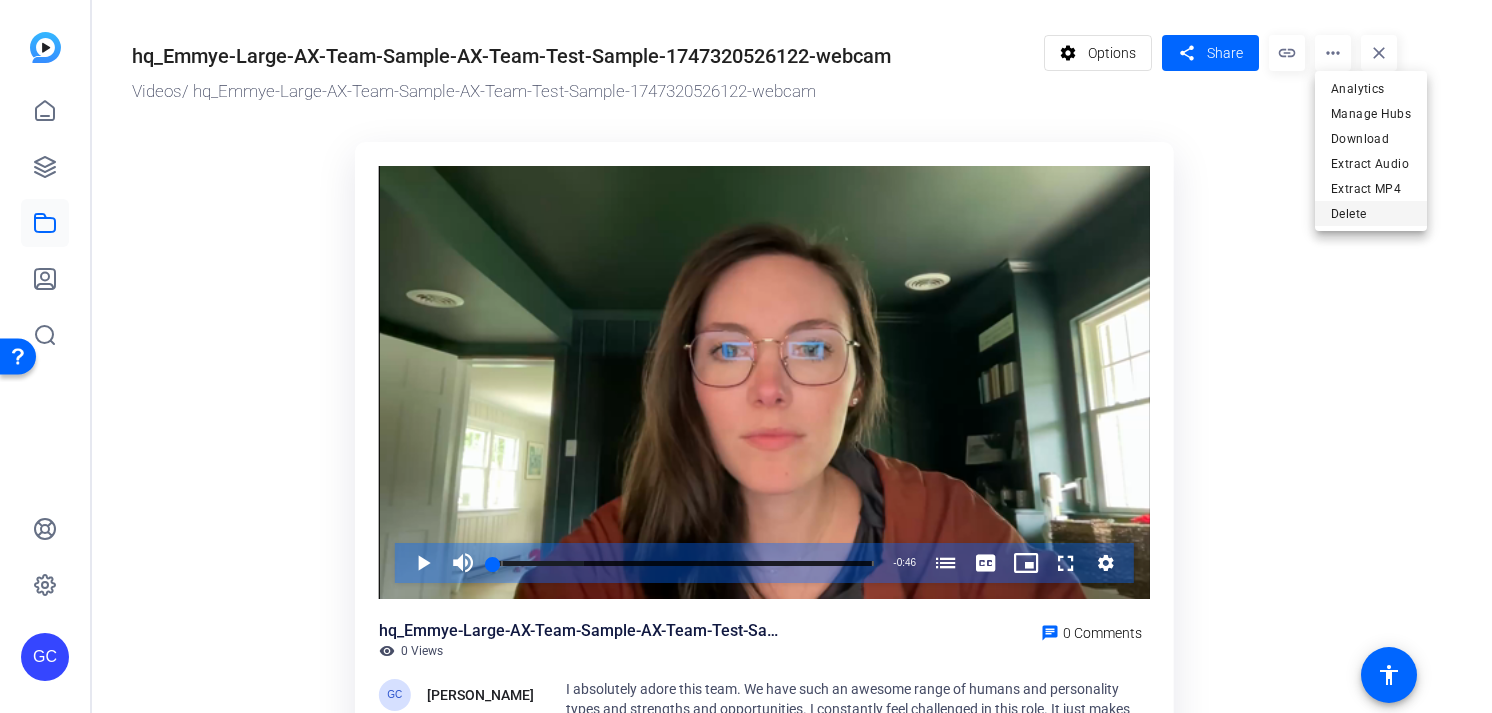 click on "Delete" at bounding box center (1371, 214) 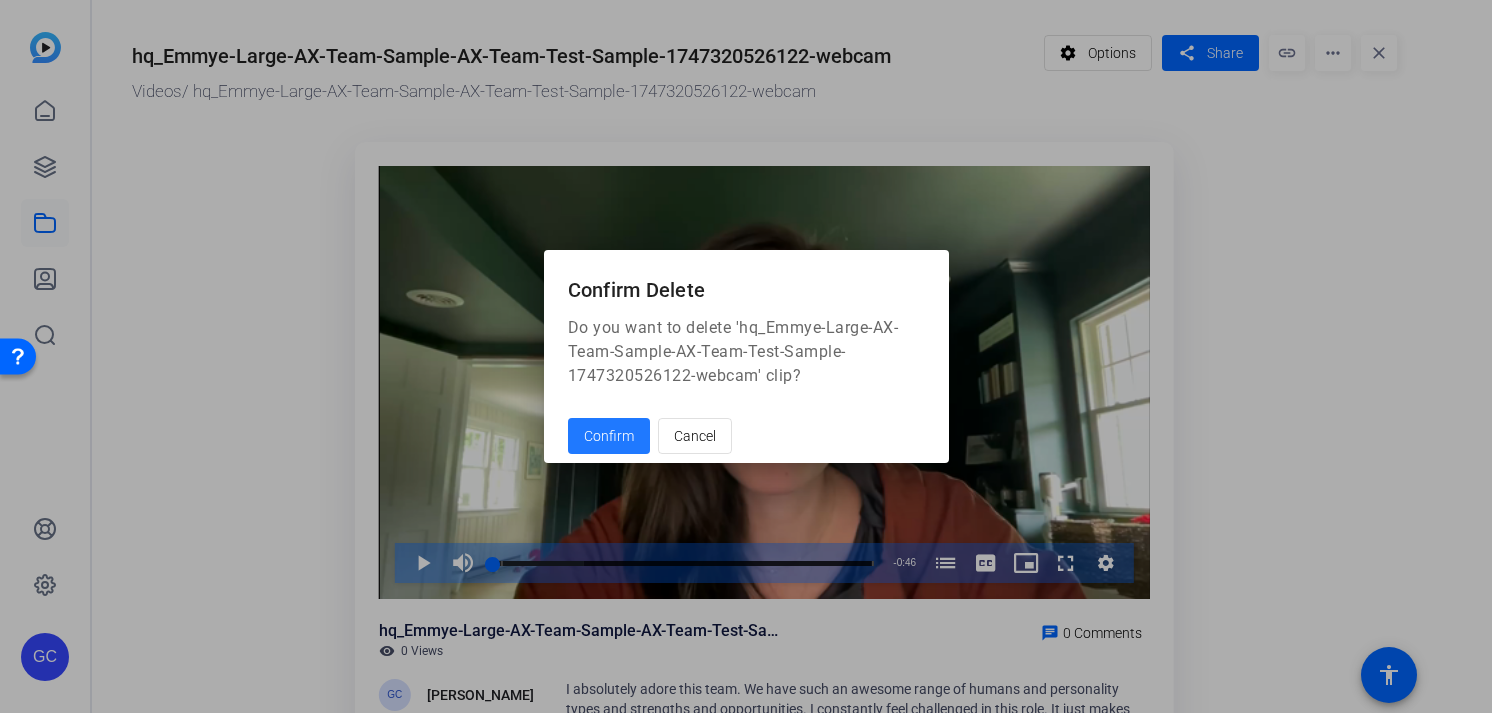 click on "Confirm" 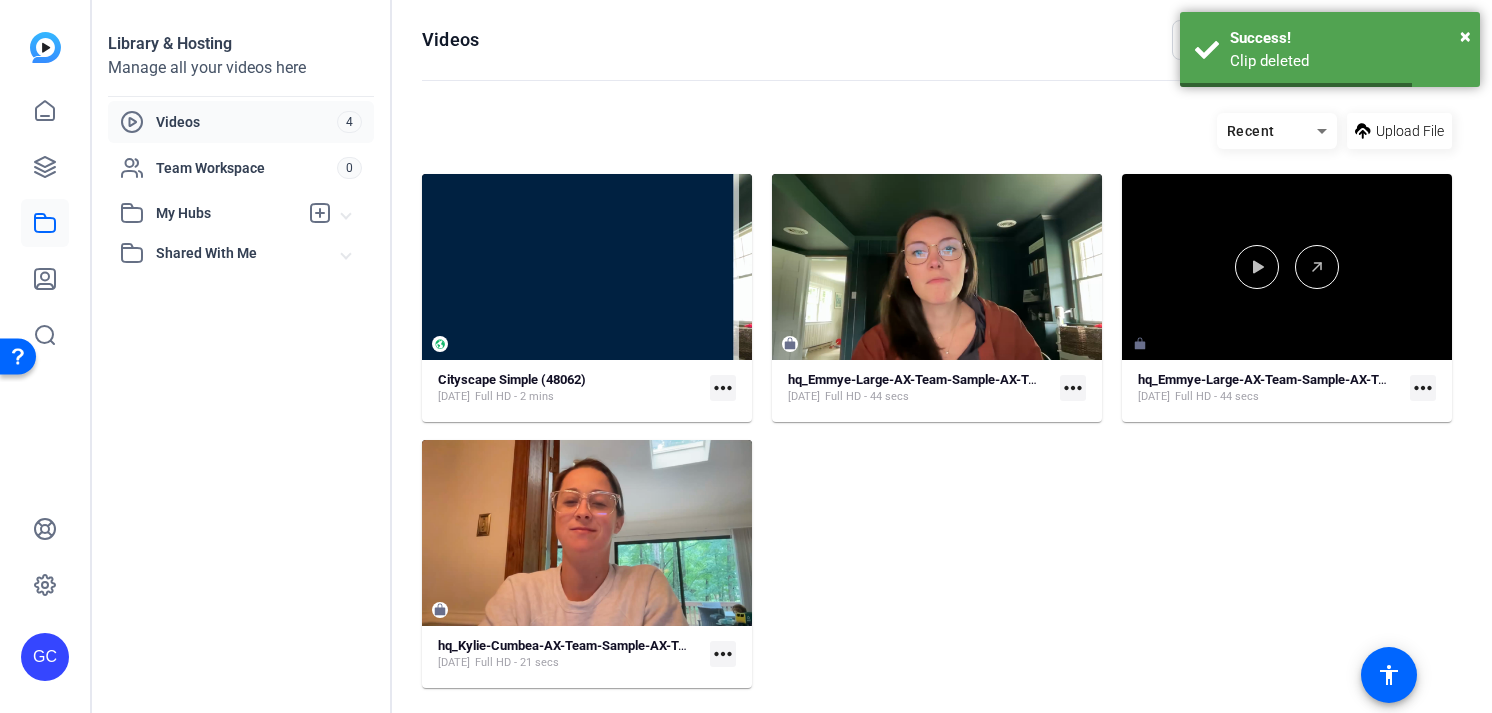 click 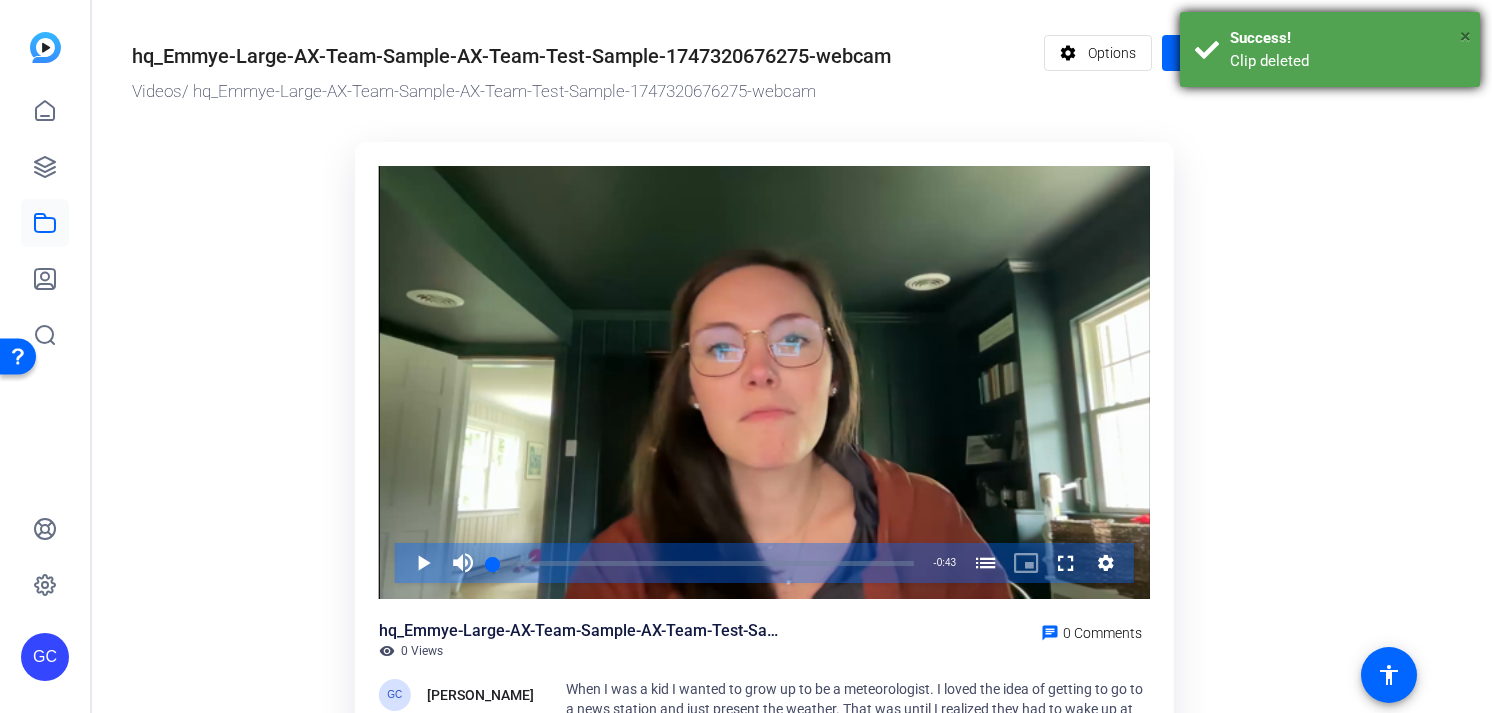 click on "×" at bounding box center [1465, 36] 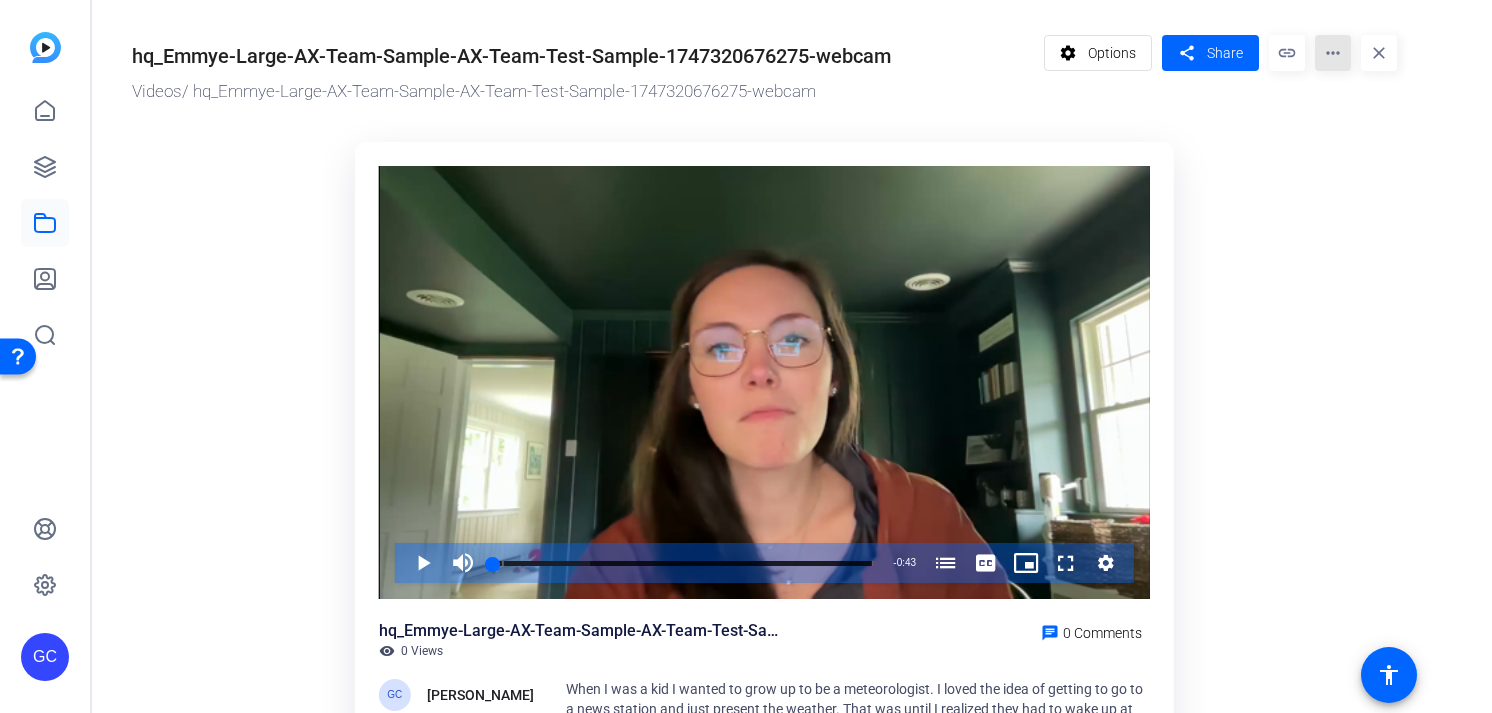 click on "more_horiz" 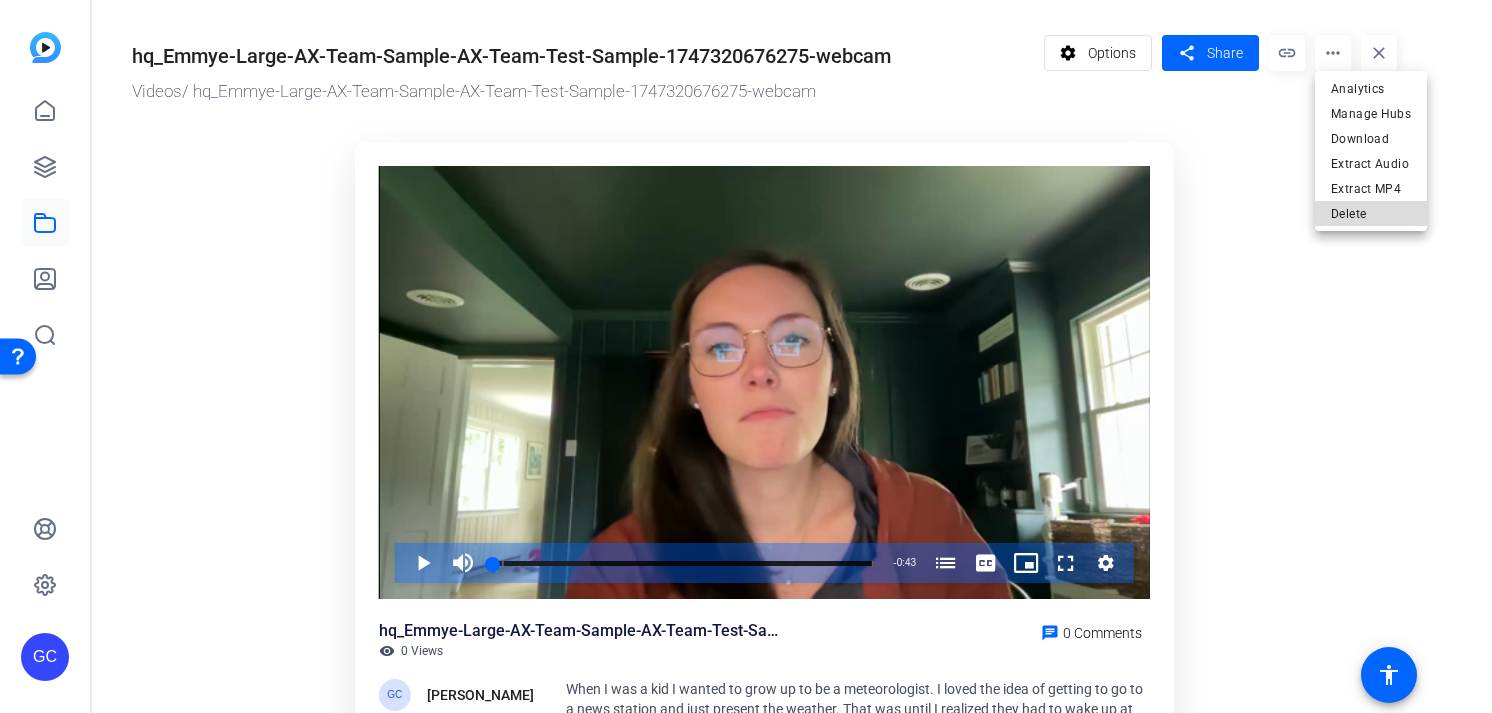 click on "Delete" at bounding box center (1371, 214) 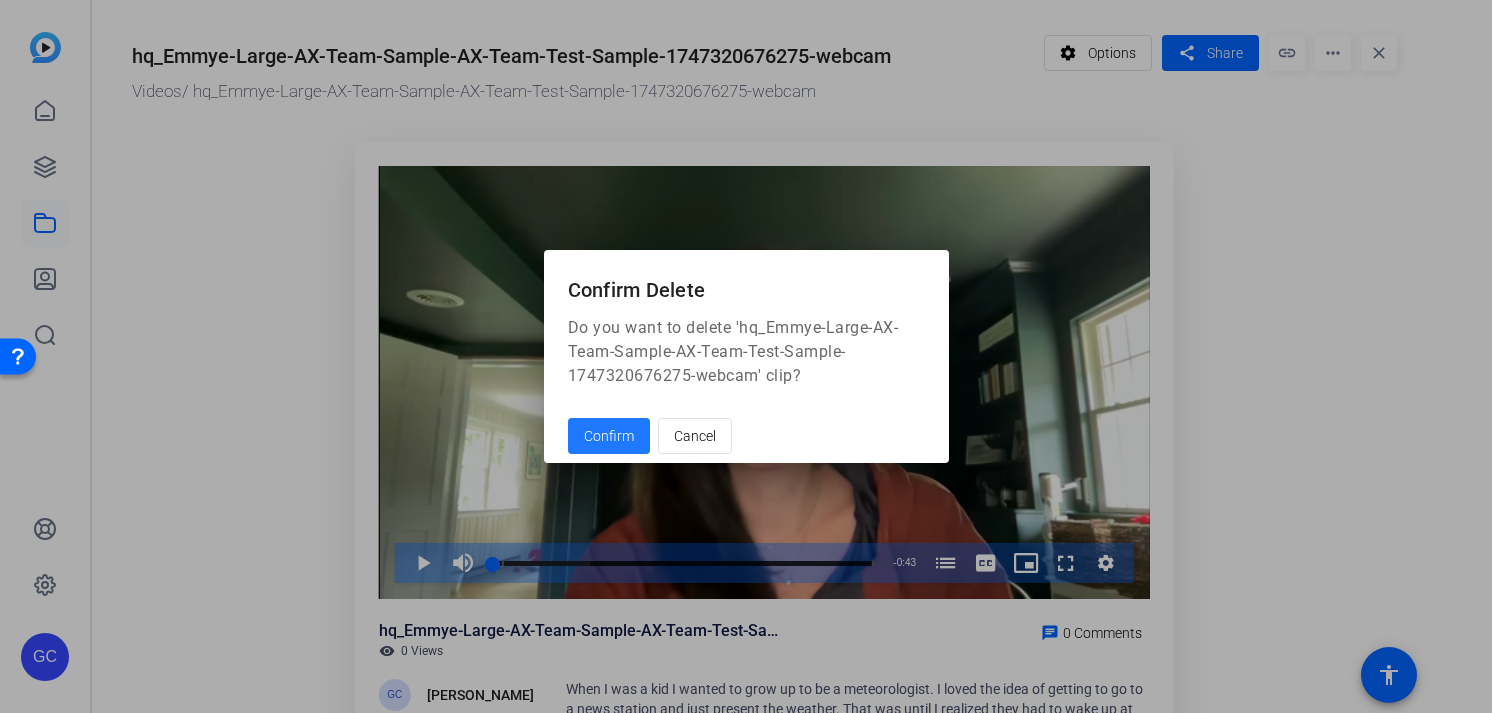 click 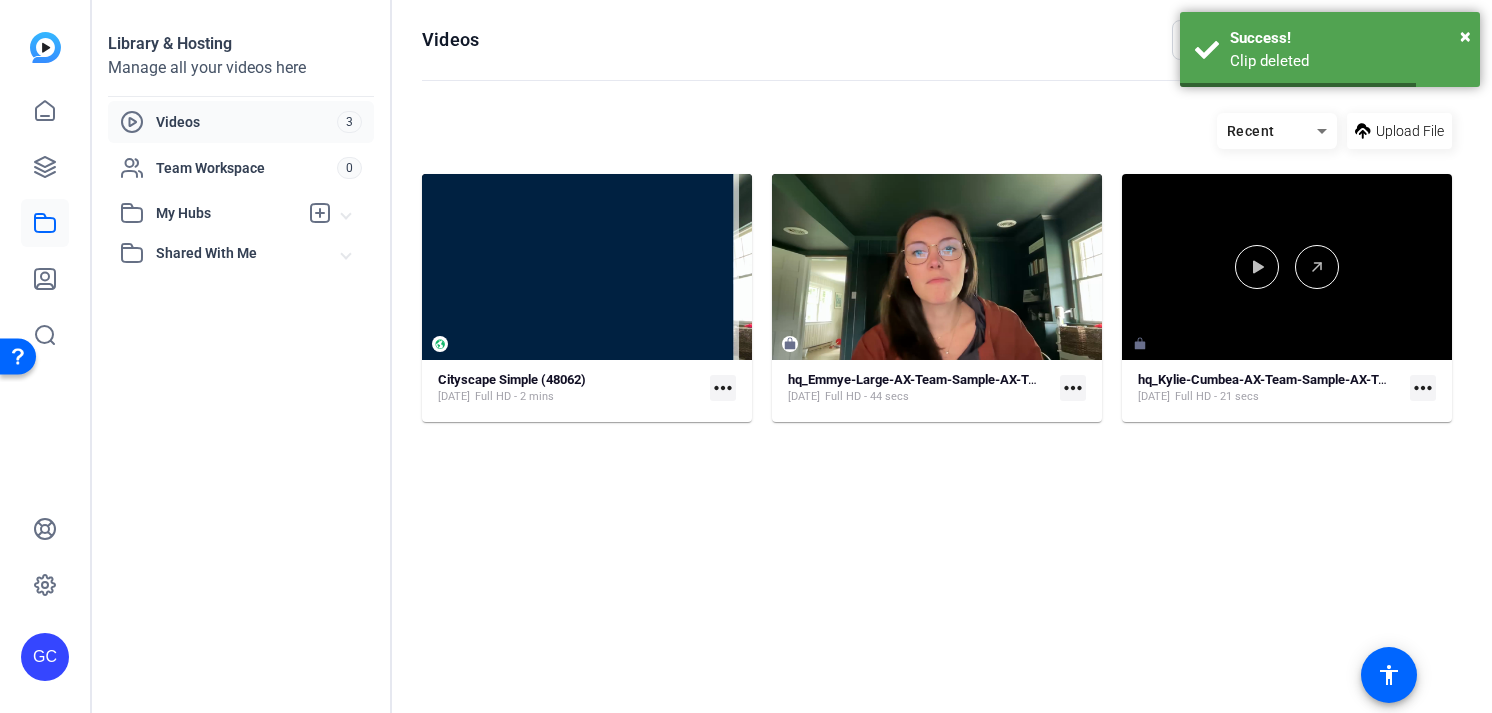 click 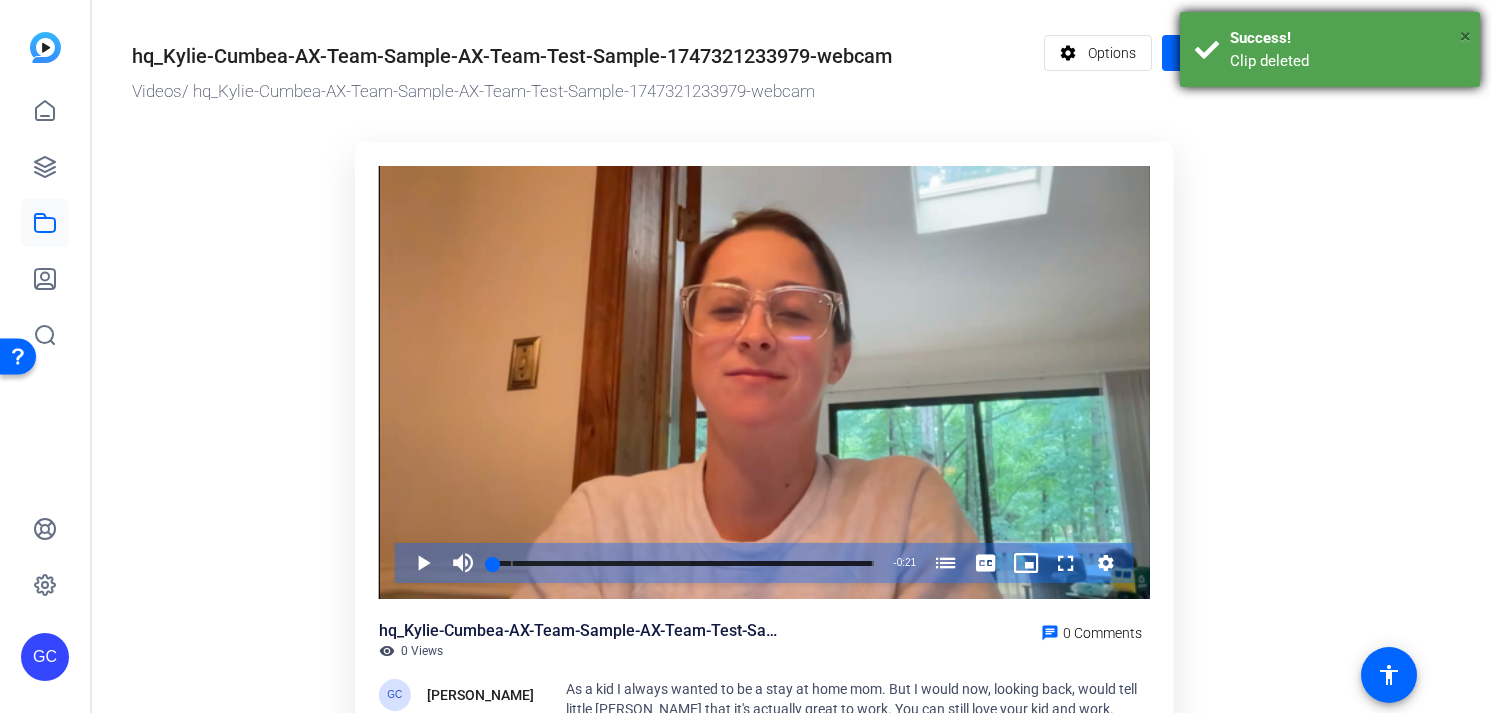 click on "×" at bounding box center (1465, 36) 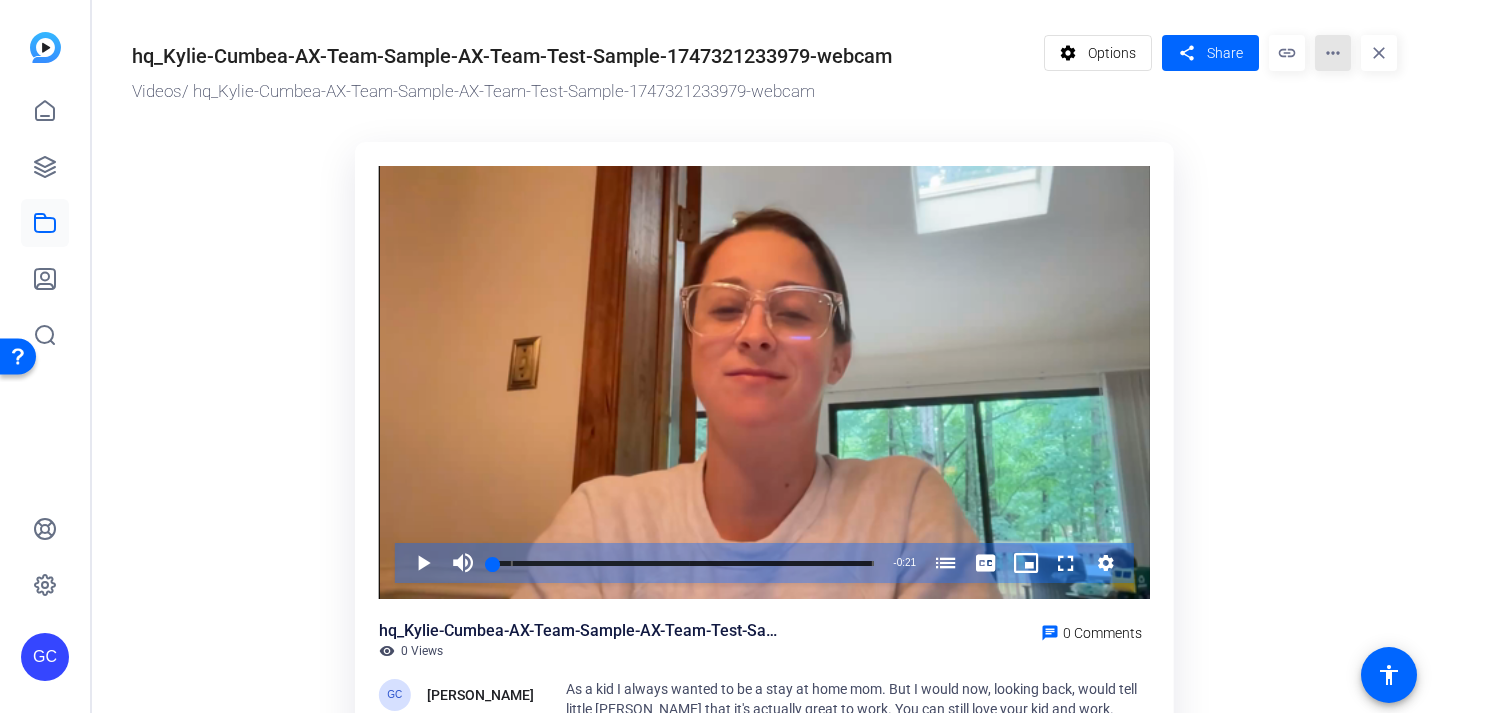 click on "more_horiz" 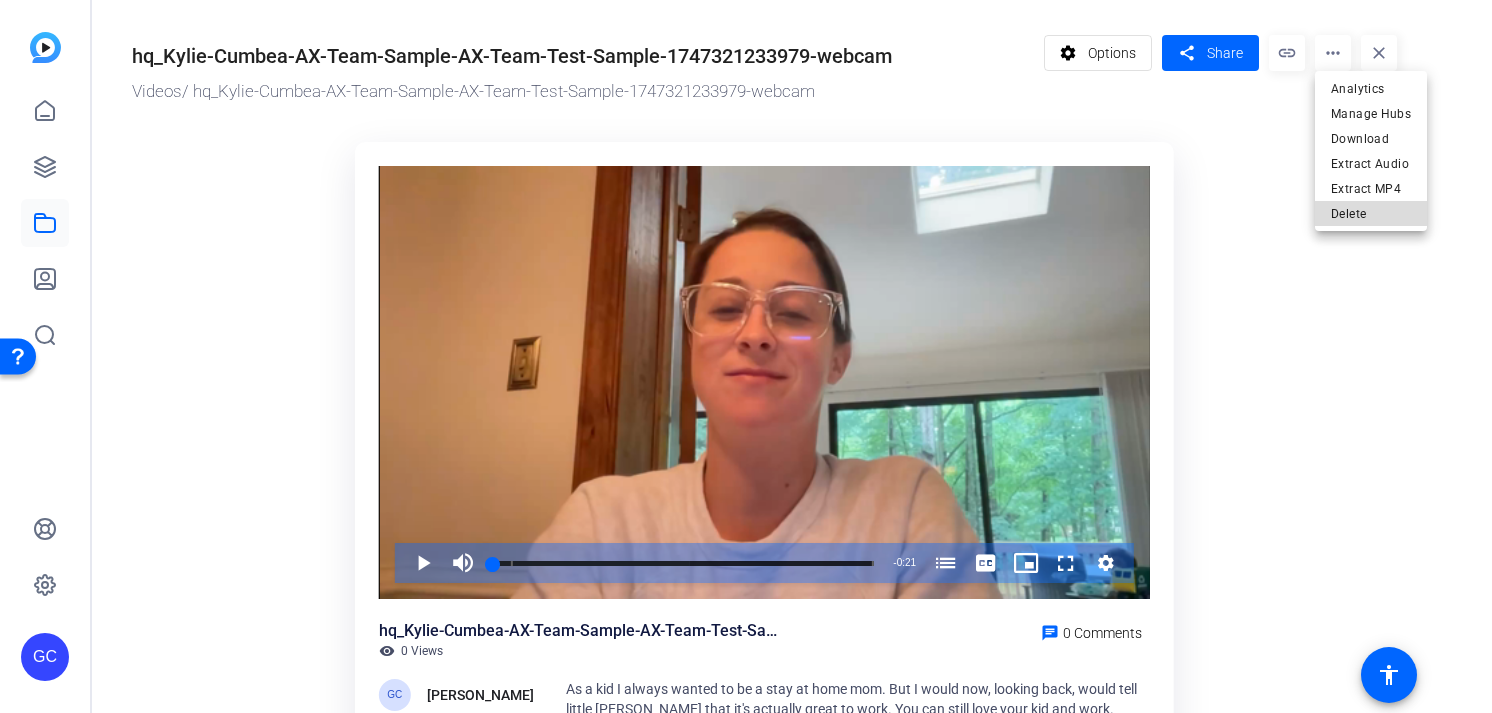 click on "Delete" at bounding box center (1371, 214) 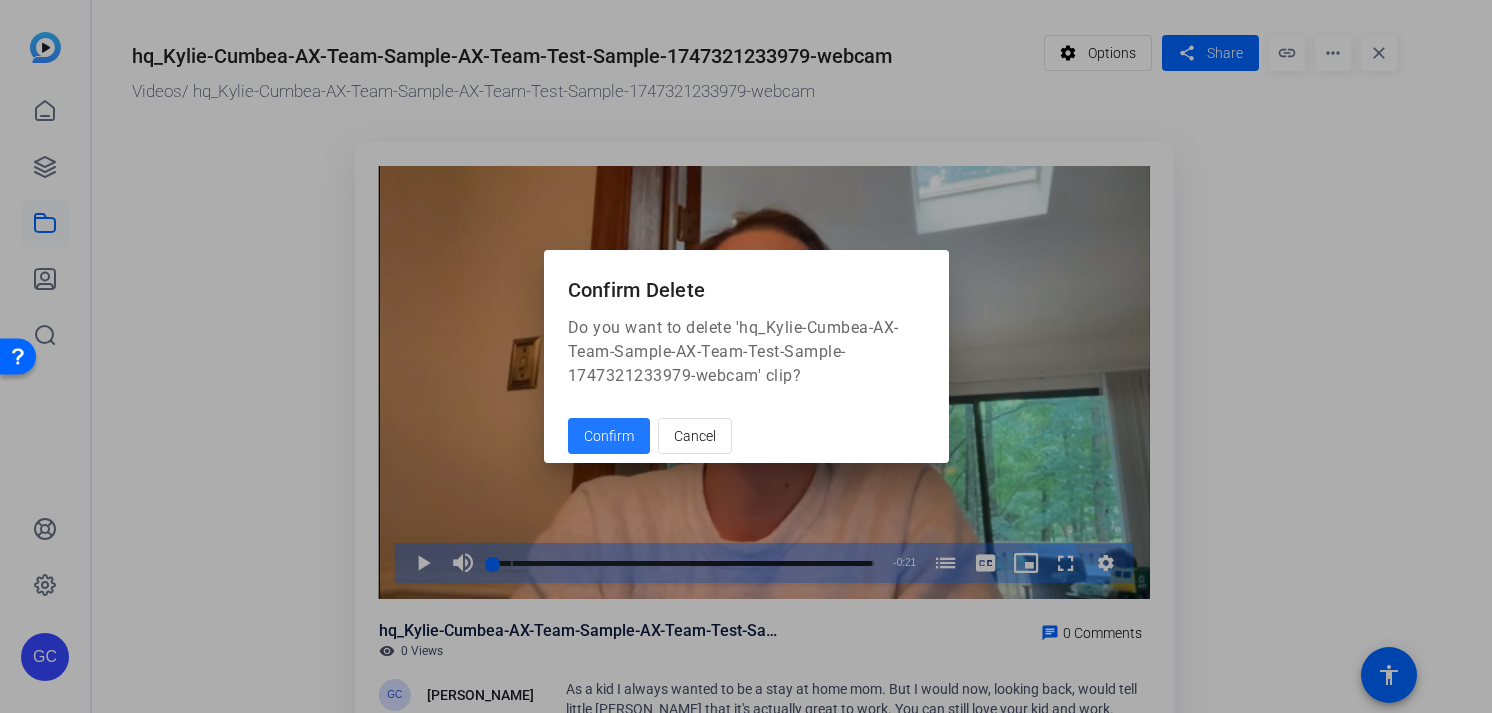 click on "Confirm" 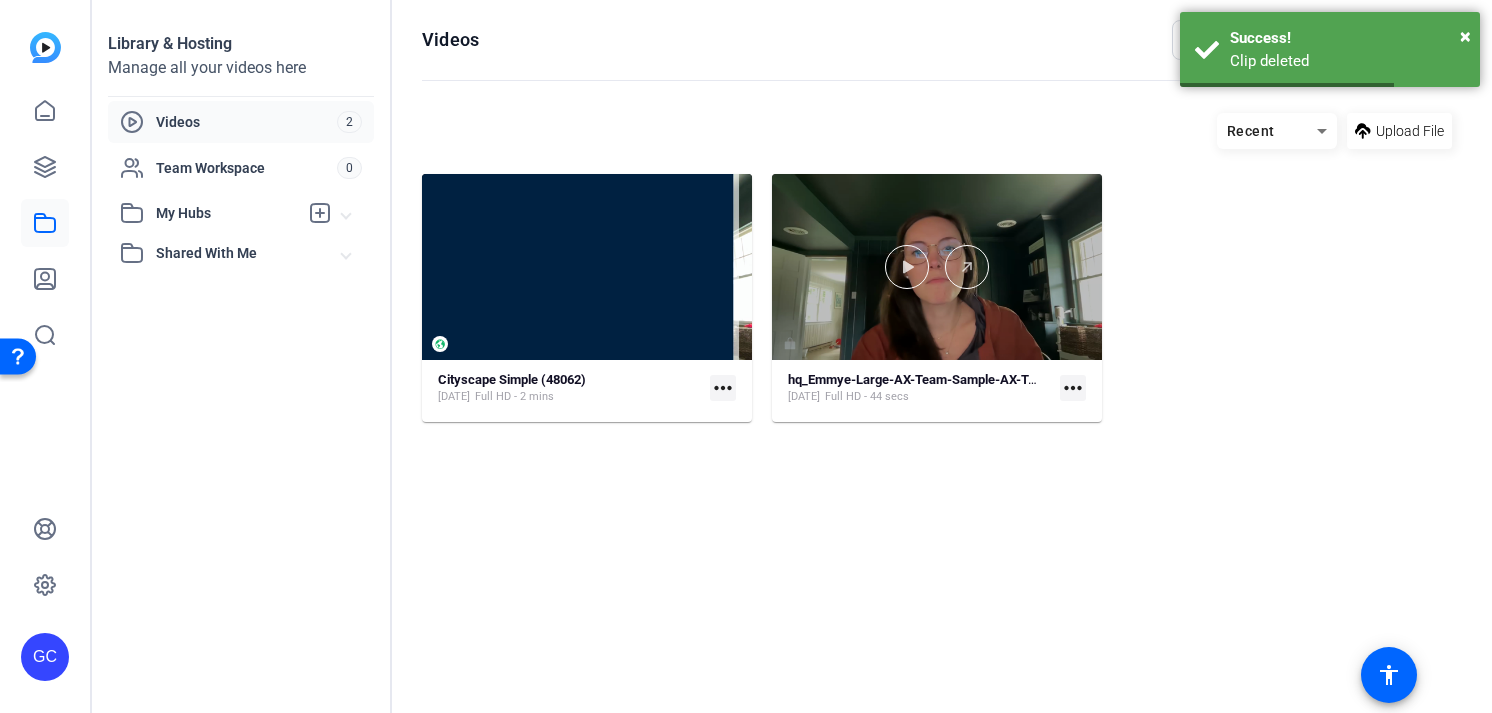 click 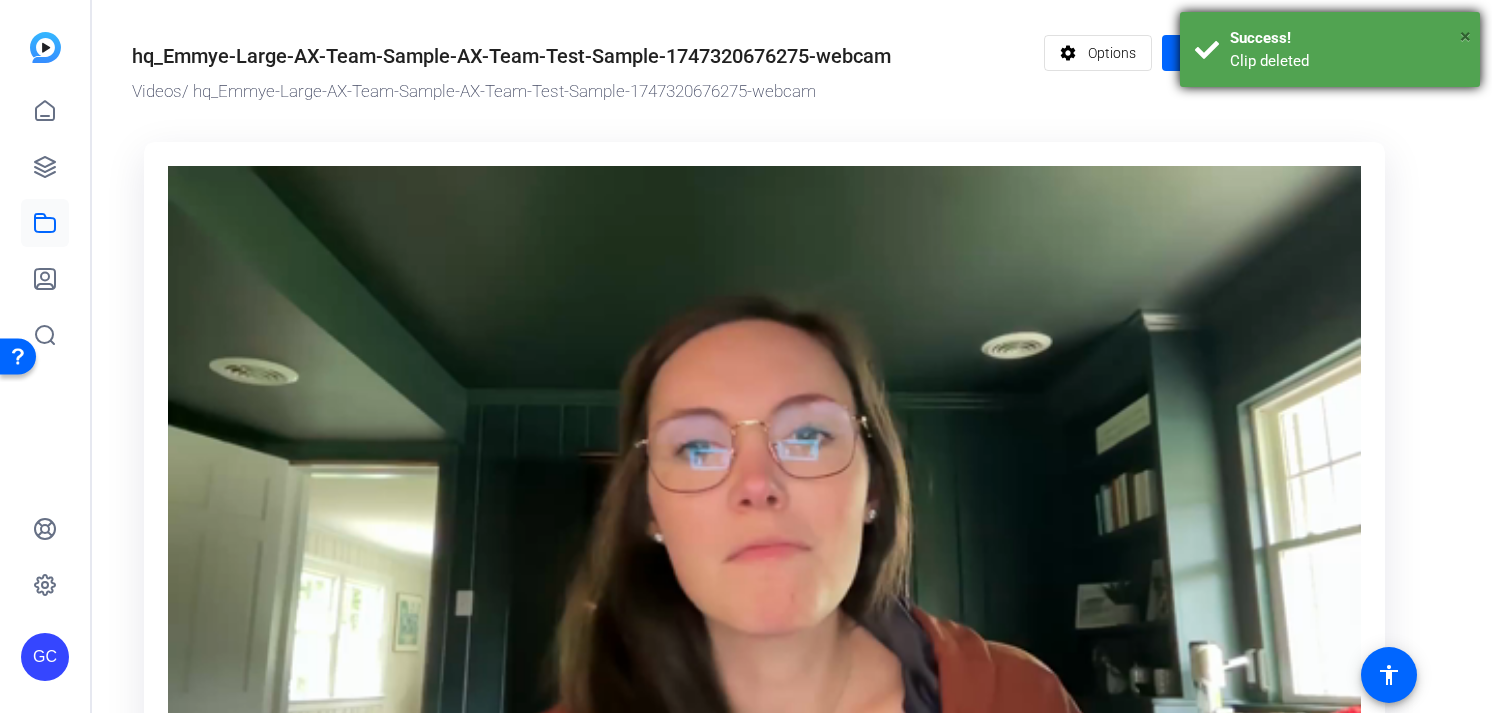 click on "×" at bounding box center [1465, 36] 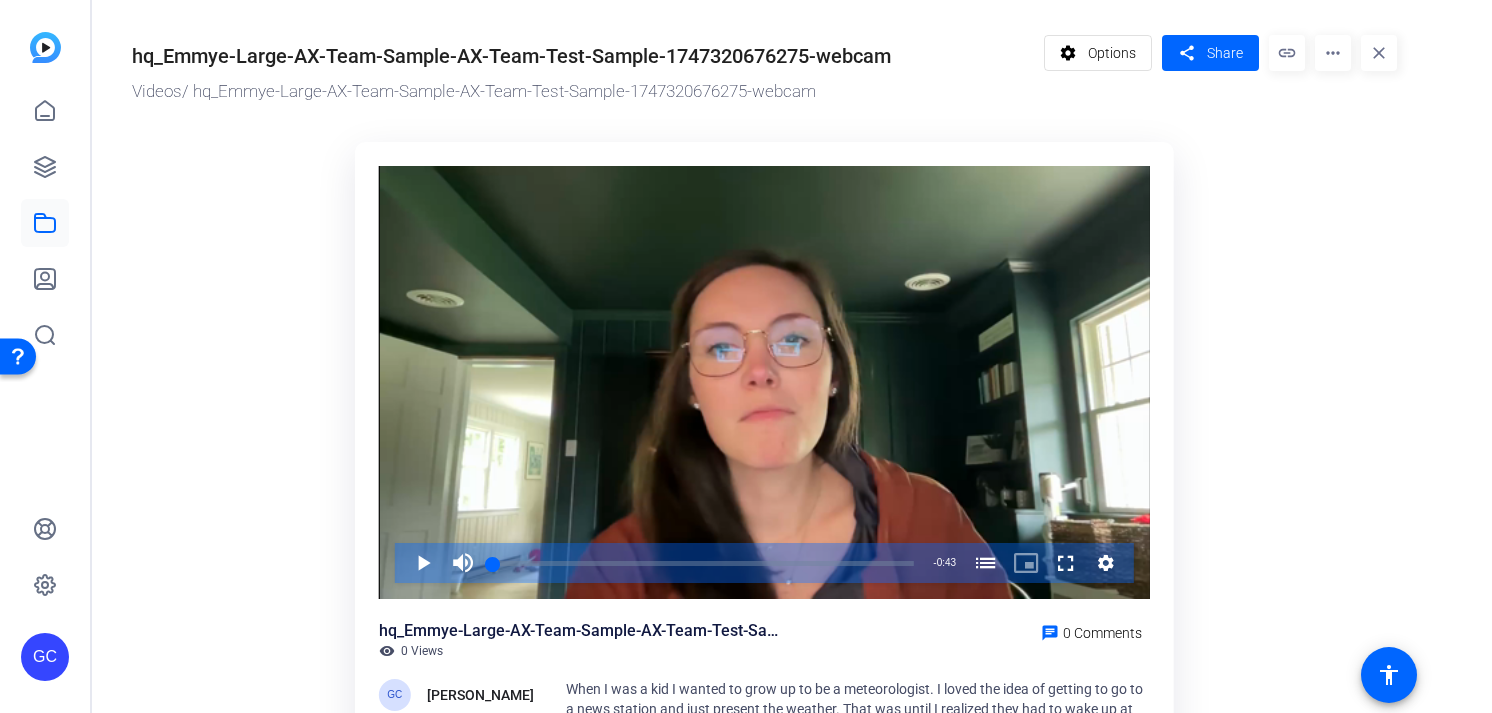click on "more_horiz" 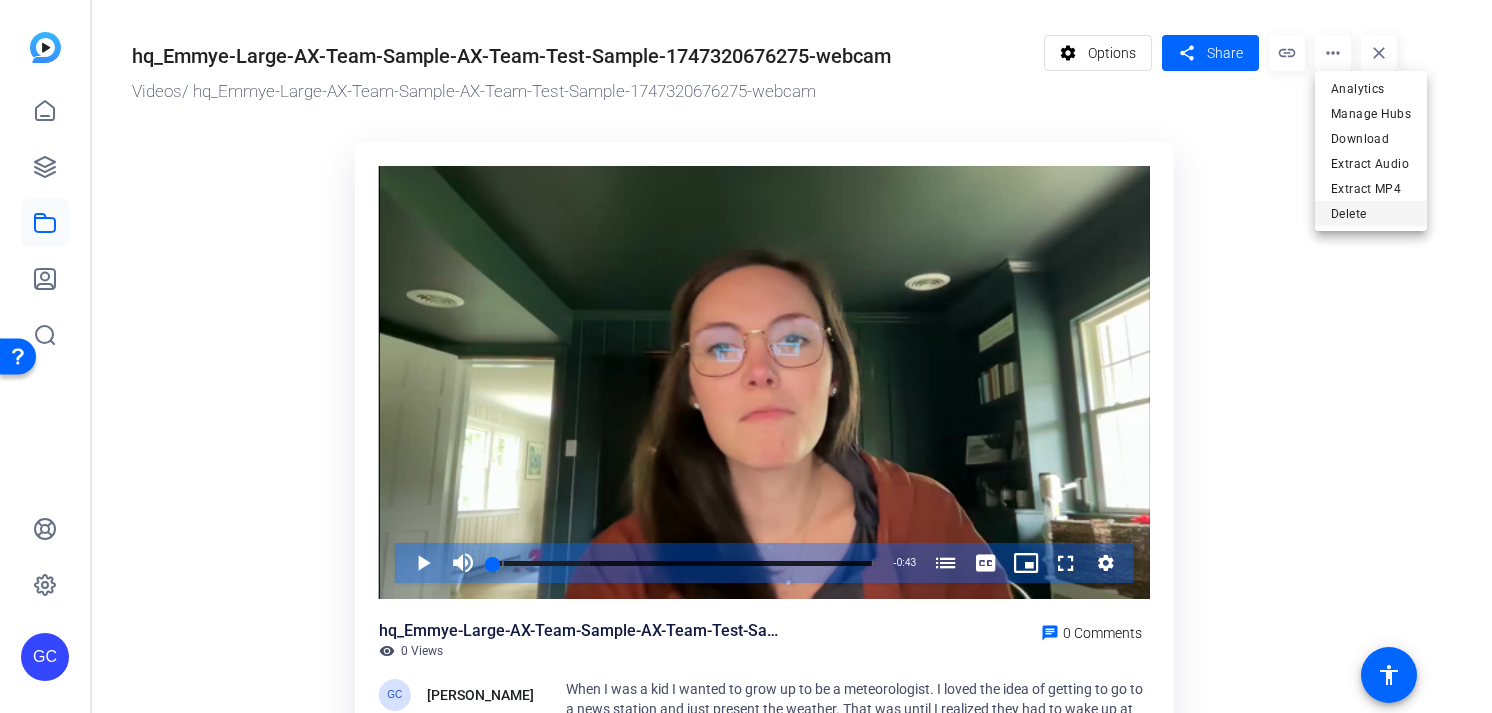 click on "Delete" at bounding box center (1371, 214) 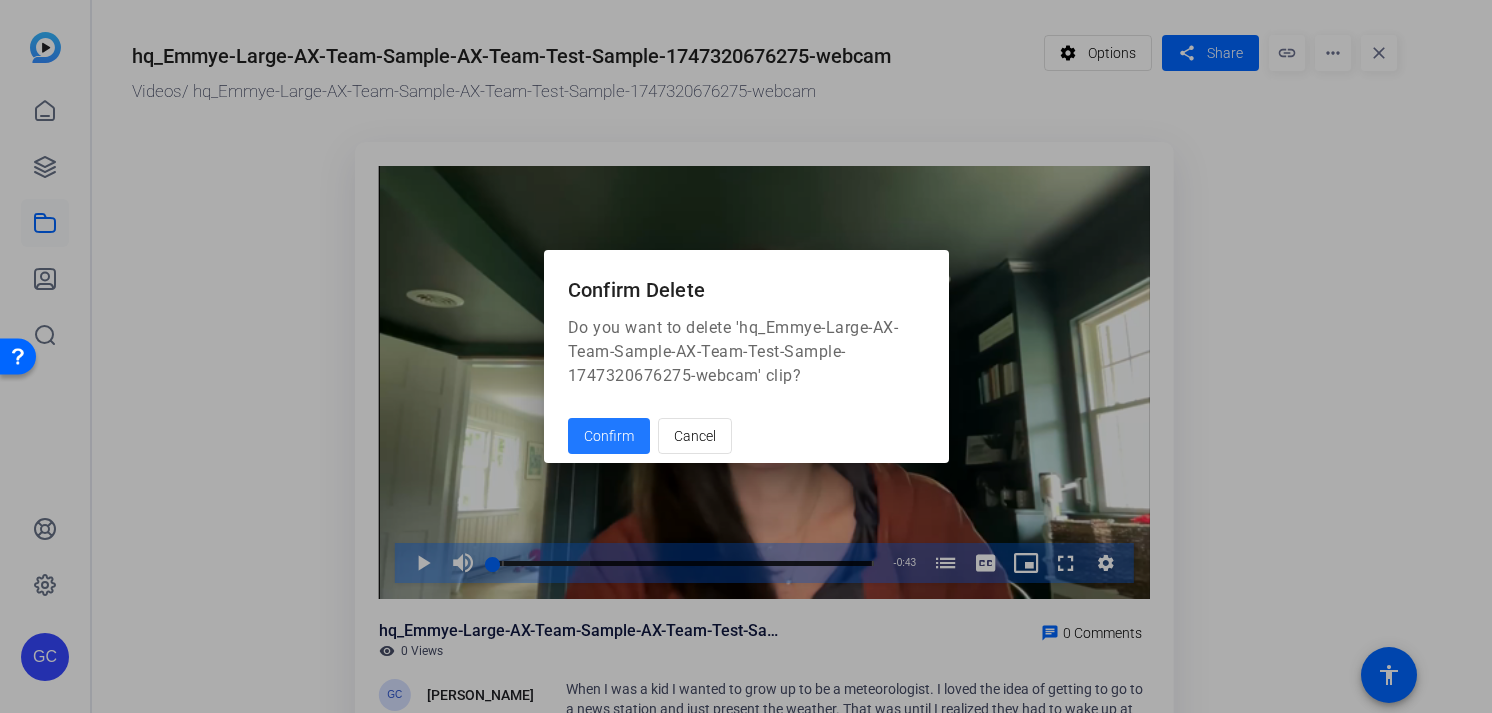click on "Confirm" 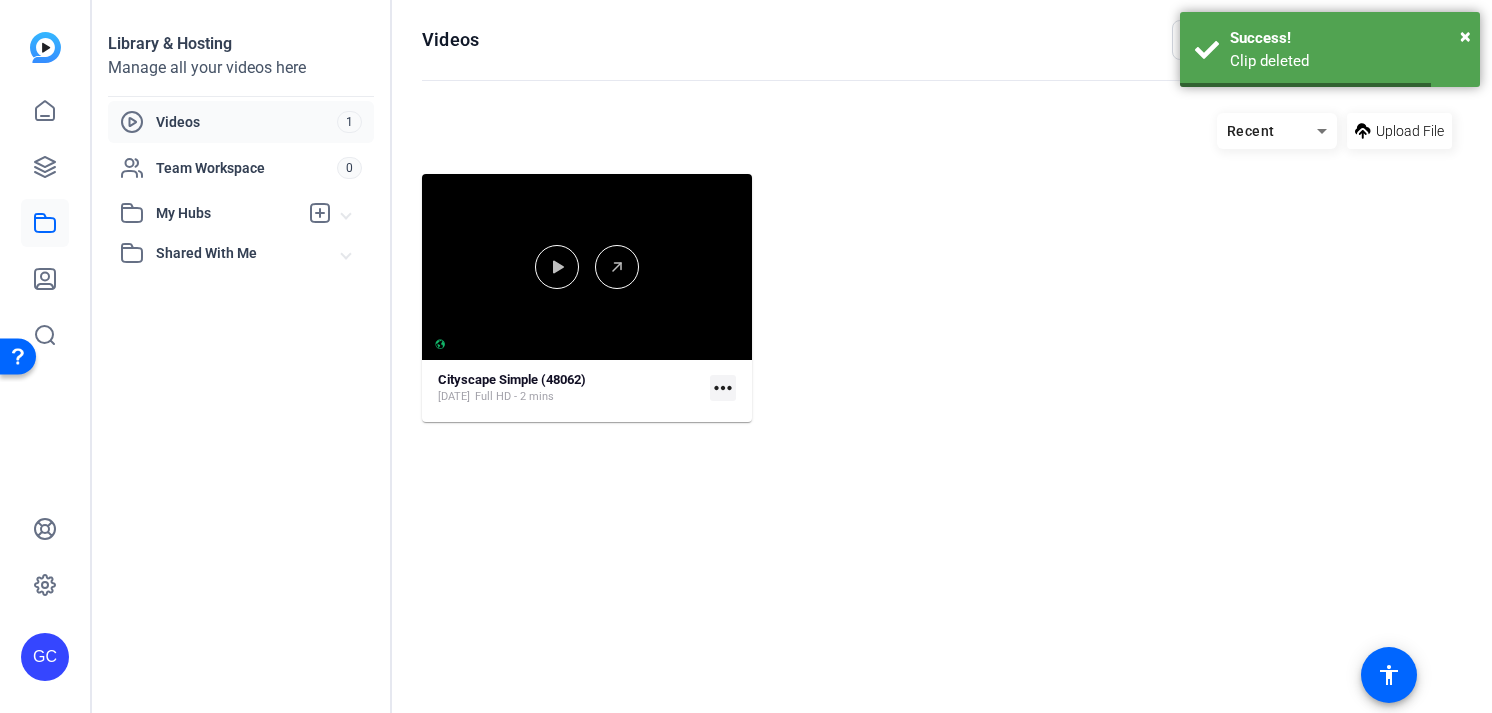 click 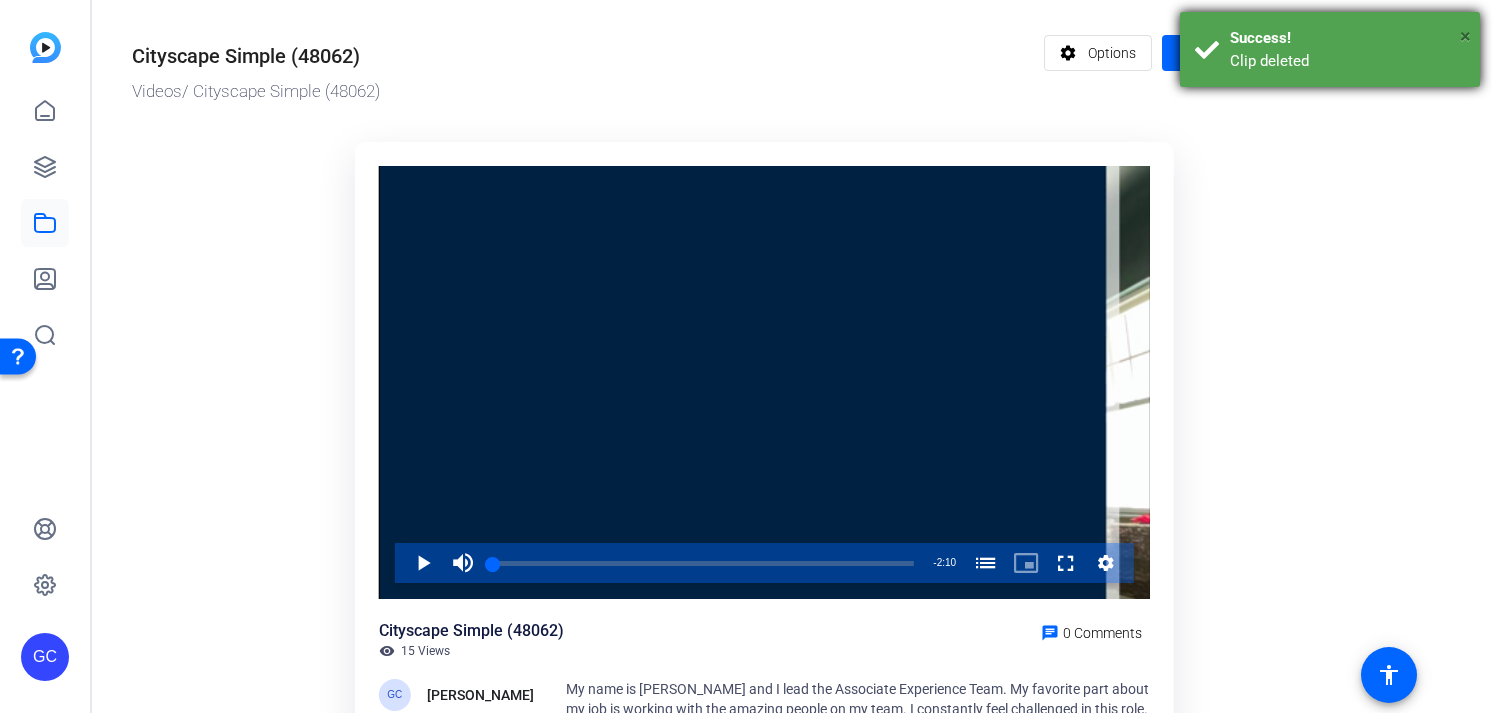 click on "×" at bounding box center [1465, 36] 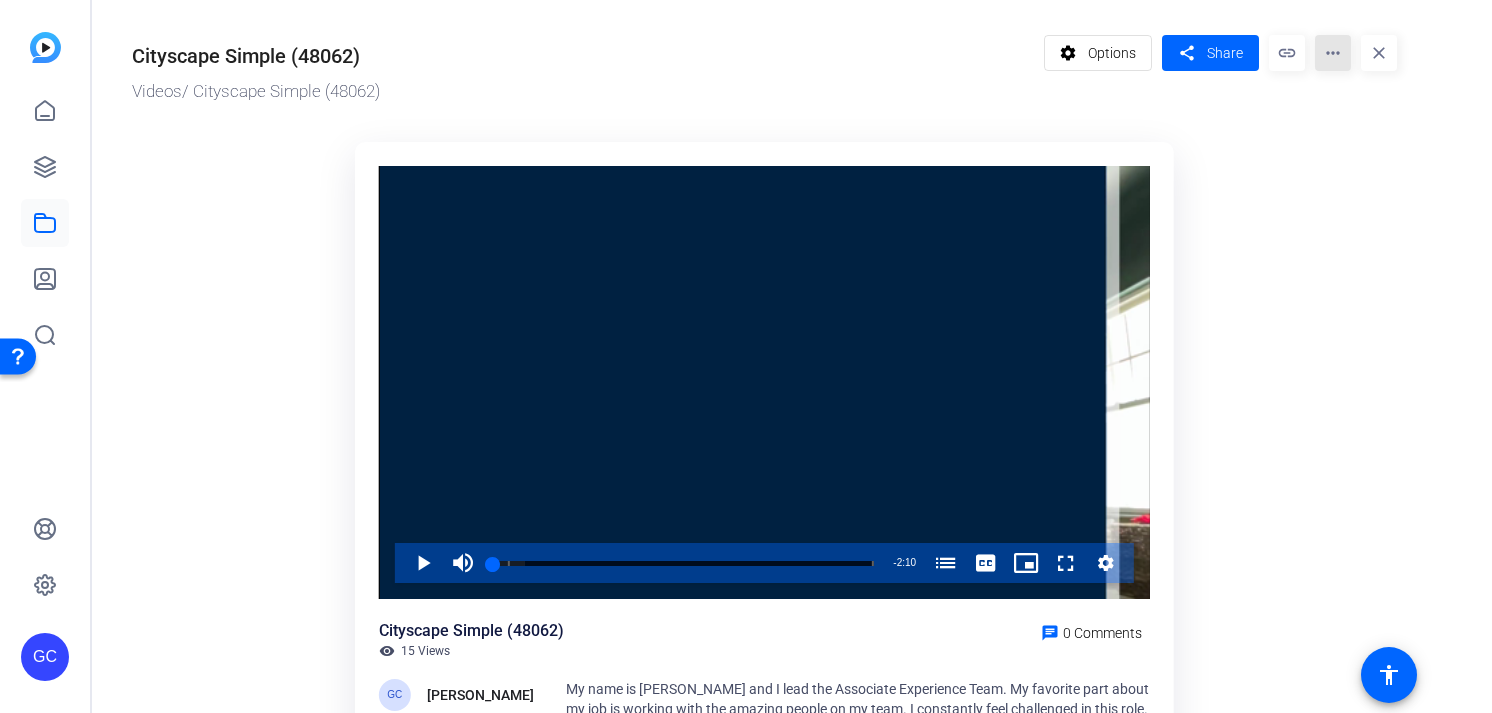 click on "more_horiz" 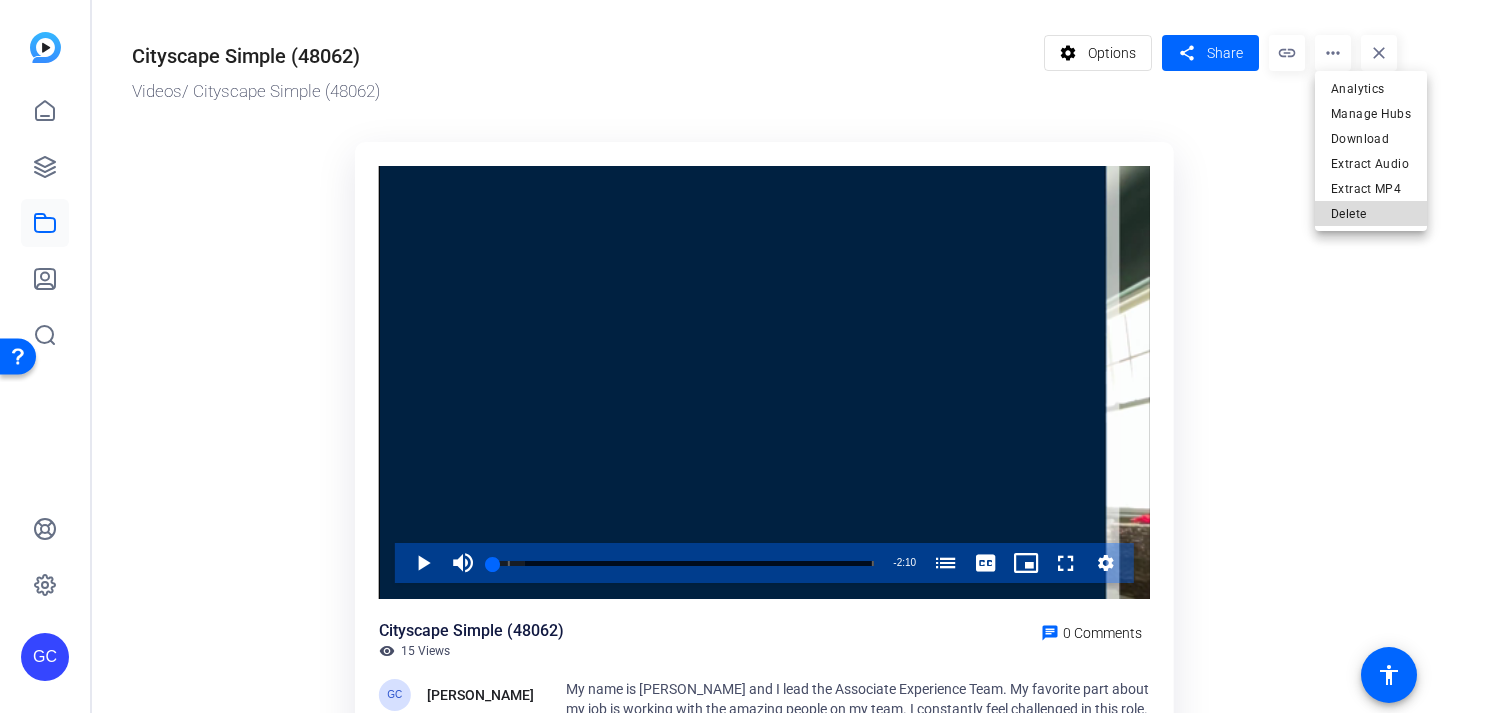 click on "Delete" at bounding box center (1371, 214) 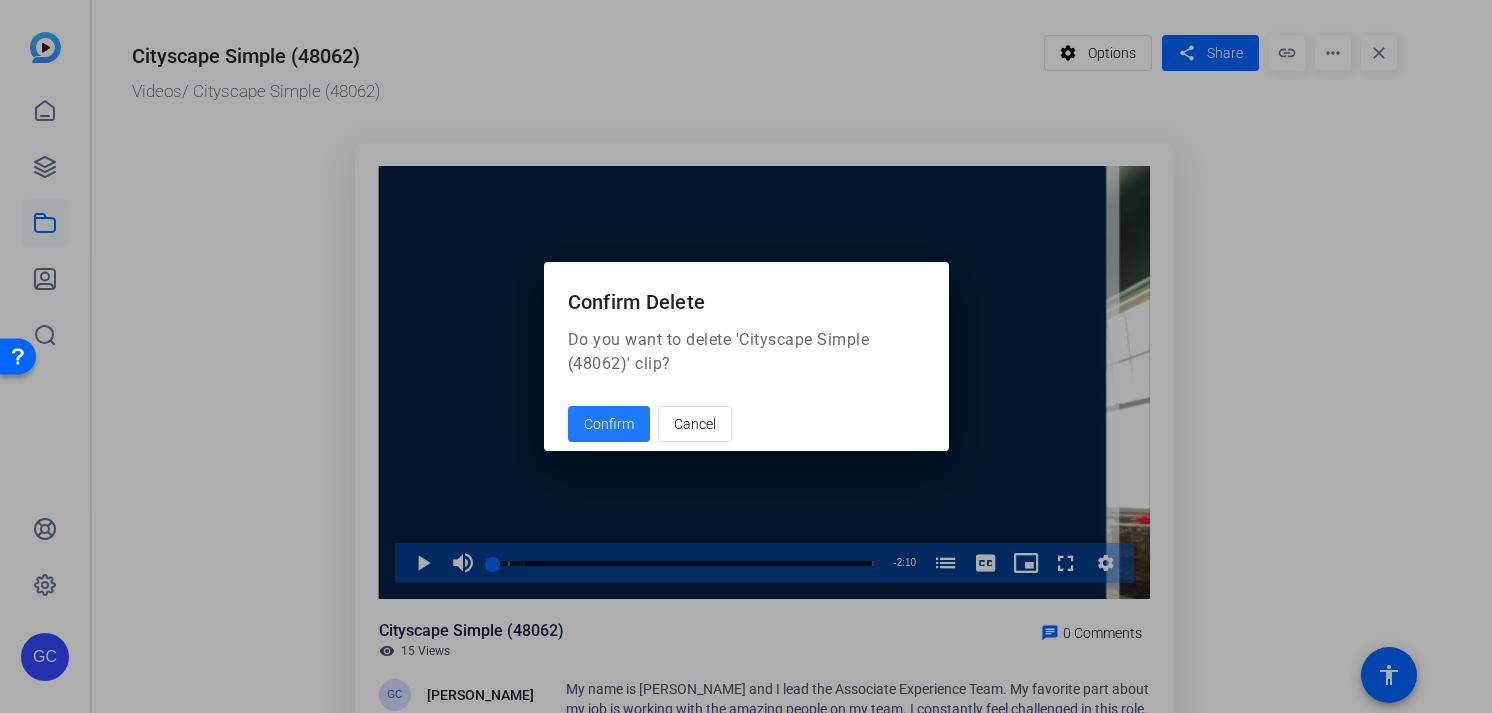click on "Confirm" 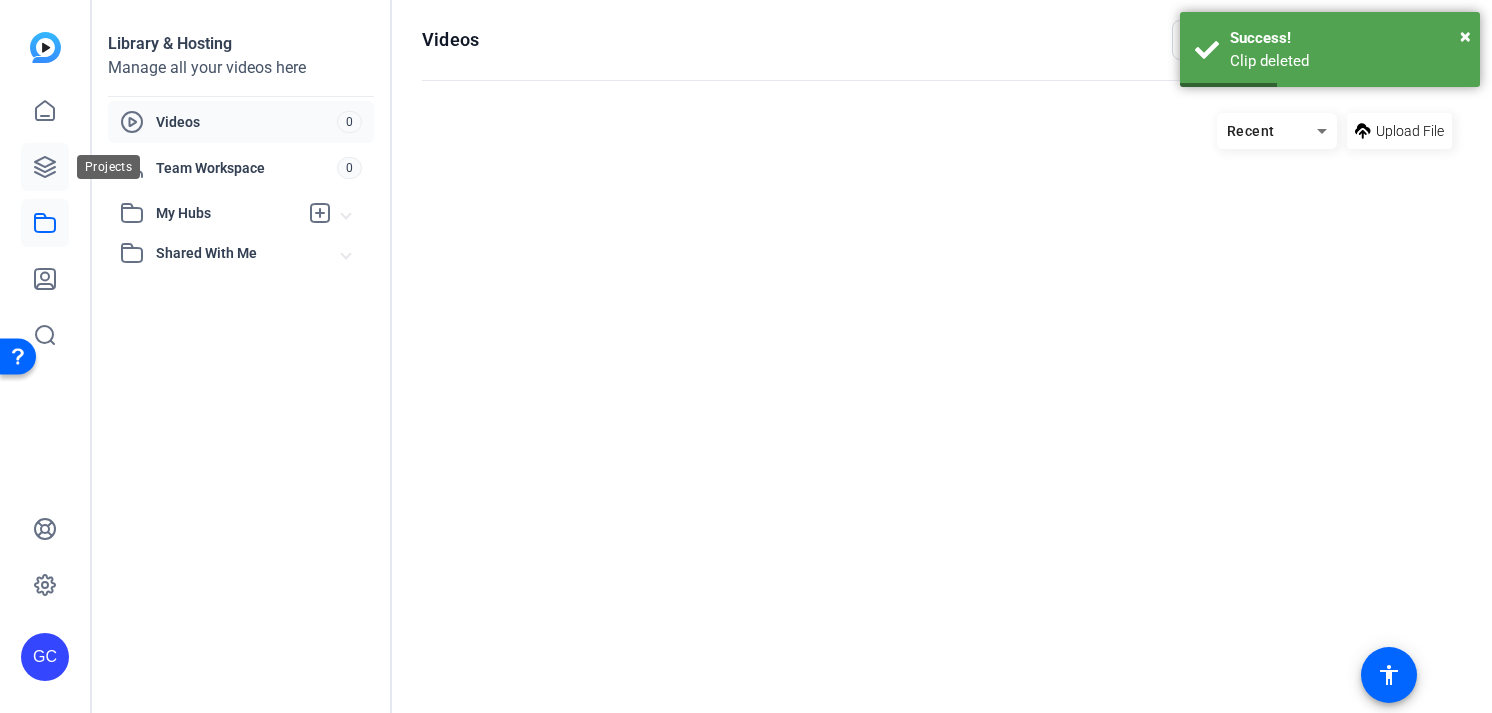 click 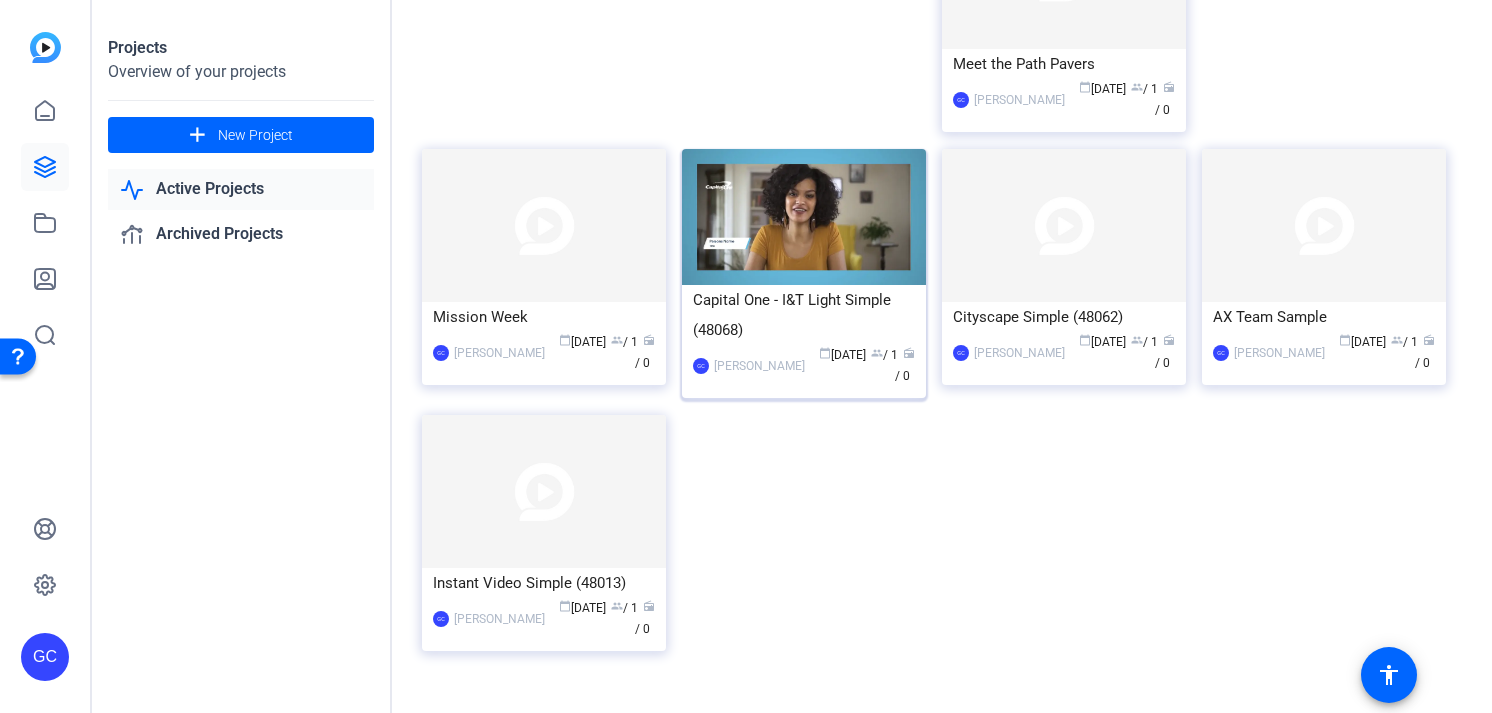 scroll, scrollTop: 534, scrollLeft: 0, axis: vertical 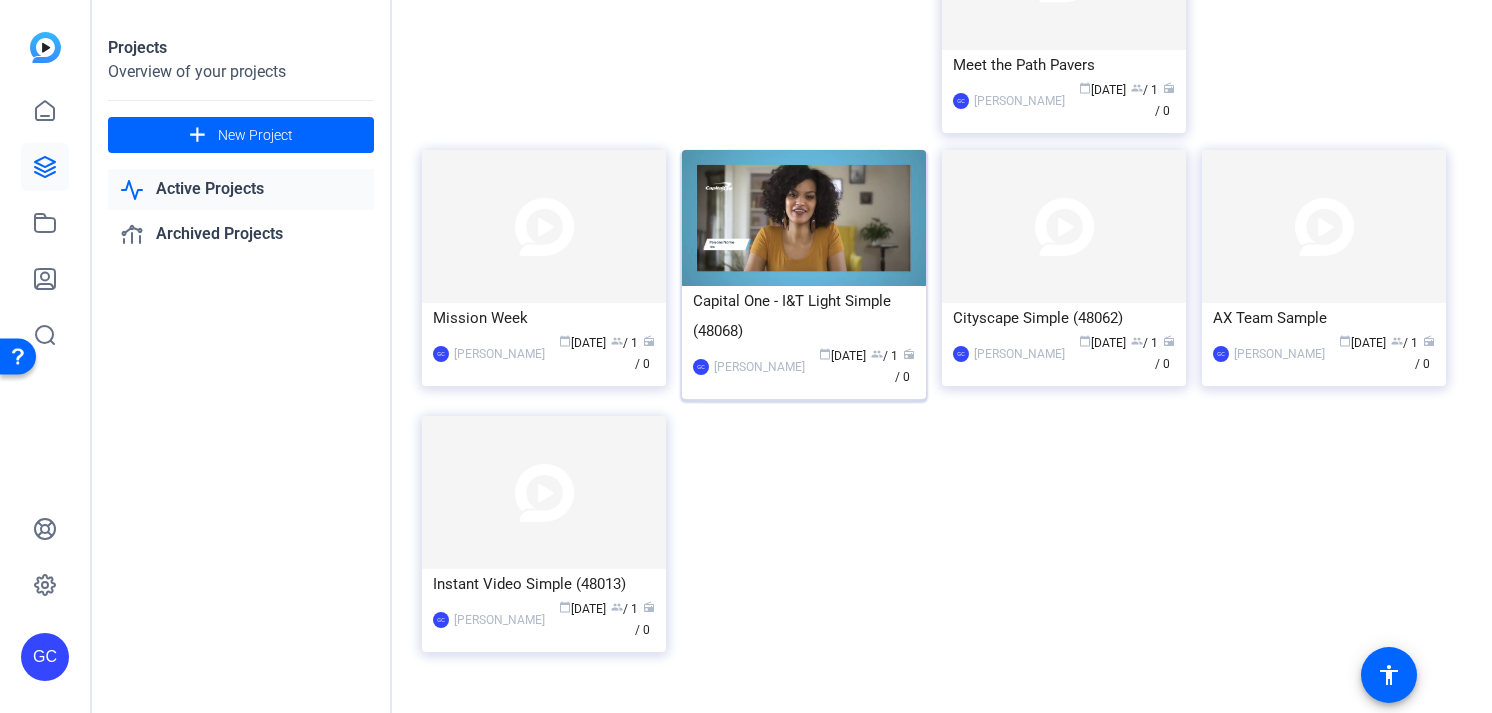 click on "Capital One - I&T Light Simple (48068)" 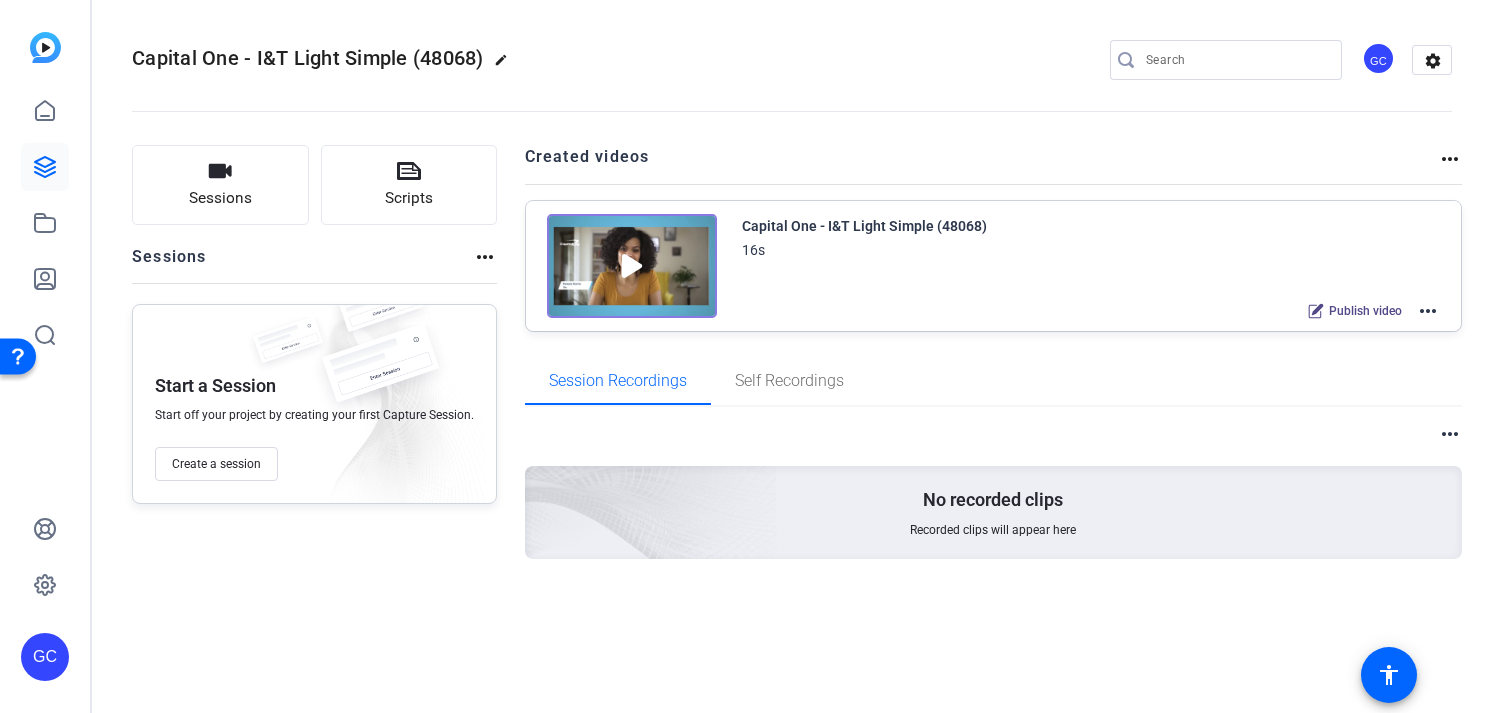 click on "more_horiz" 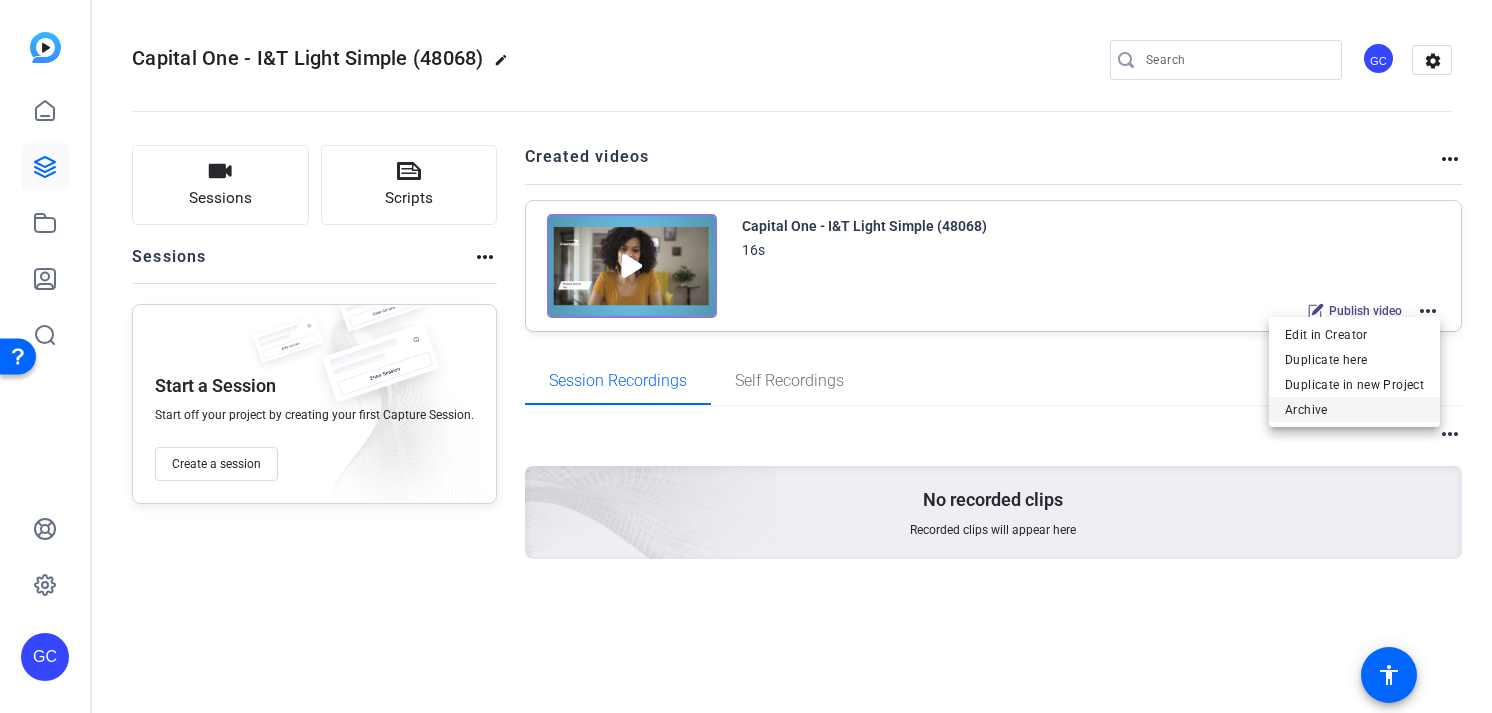 click on "Archive" at bounding box center (1354, 410) 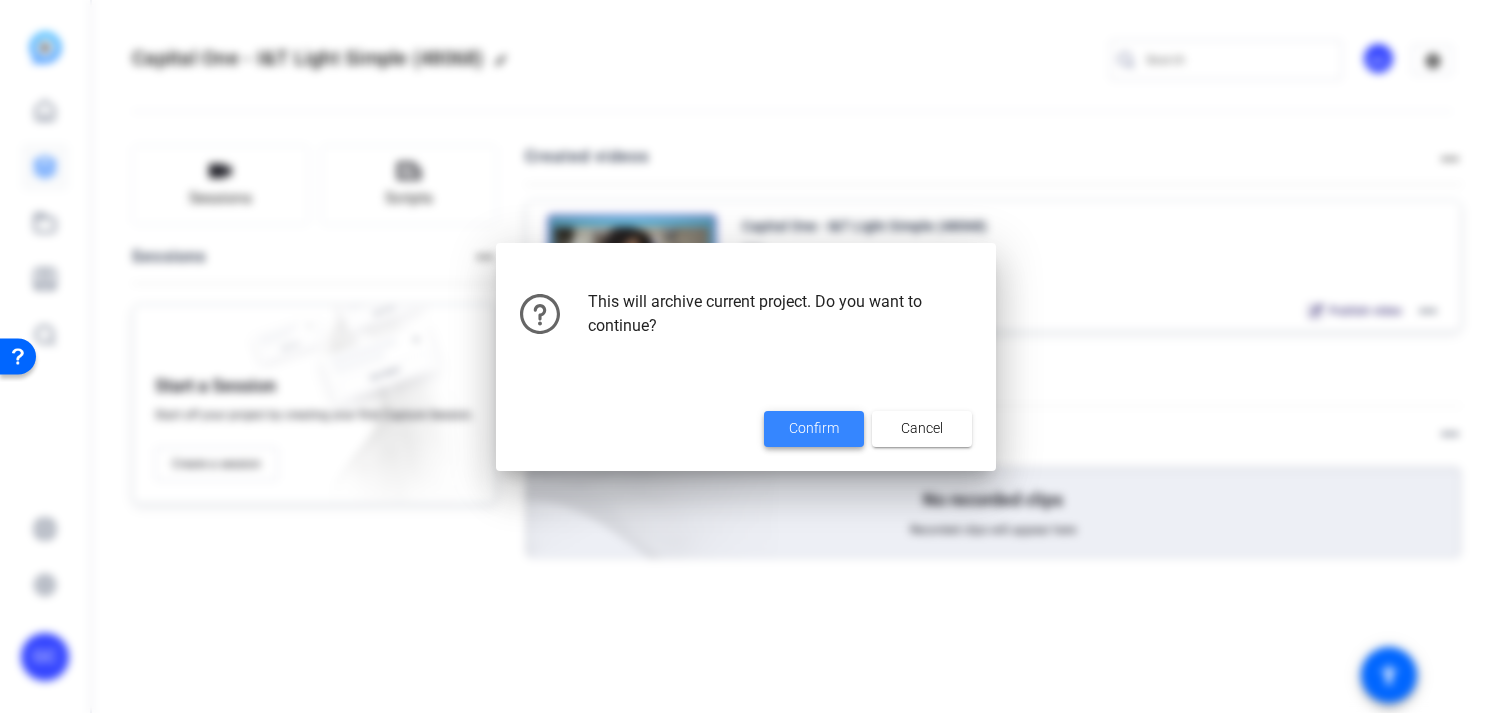 click on "Confirm" at bounding box center (814, 428) 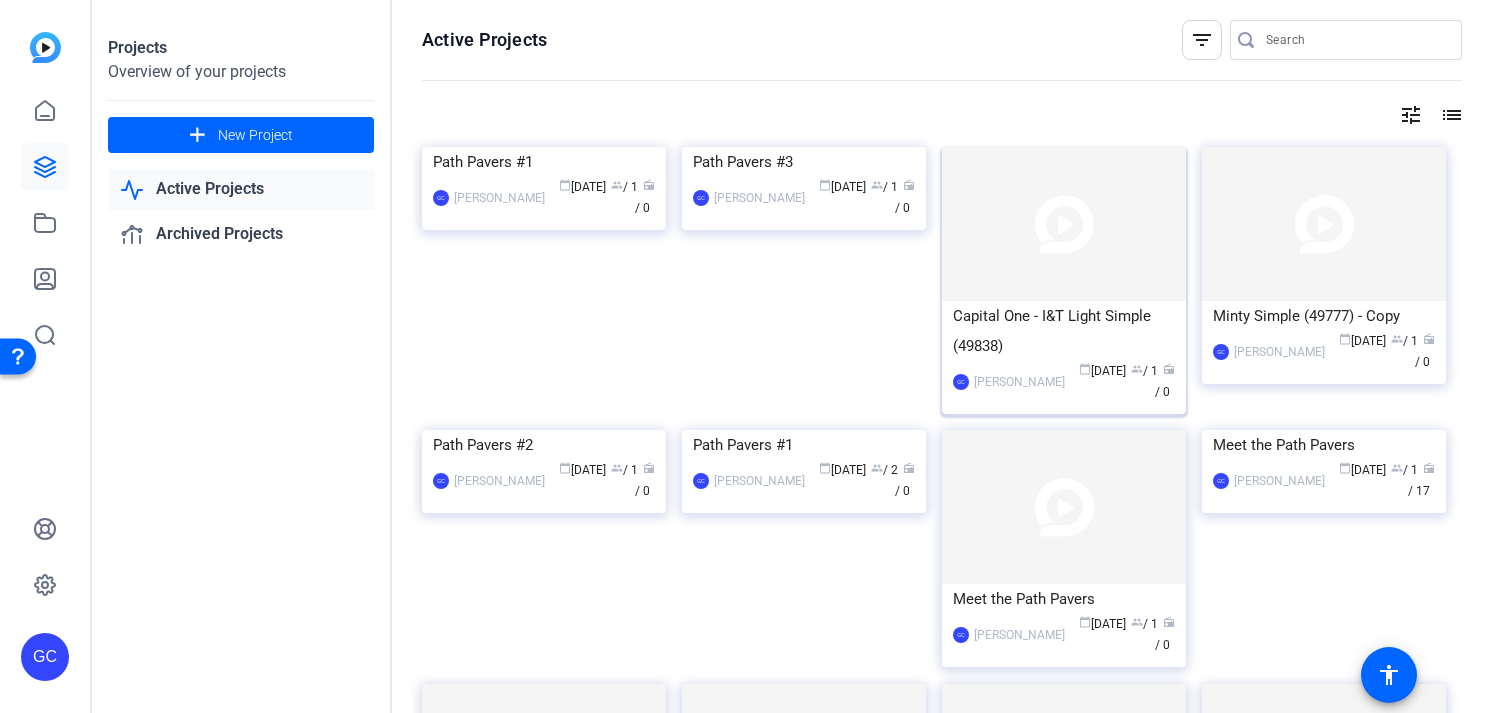 click on "Capital One - I&T Light Simple (49838)" 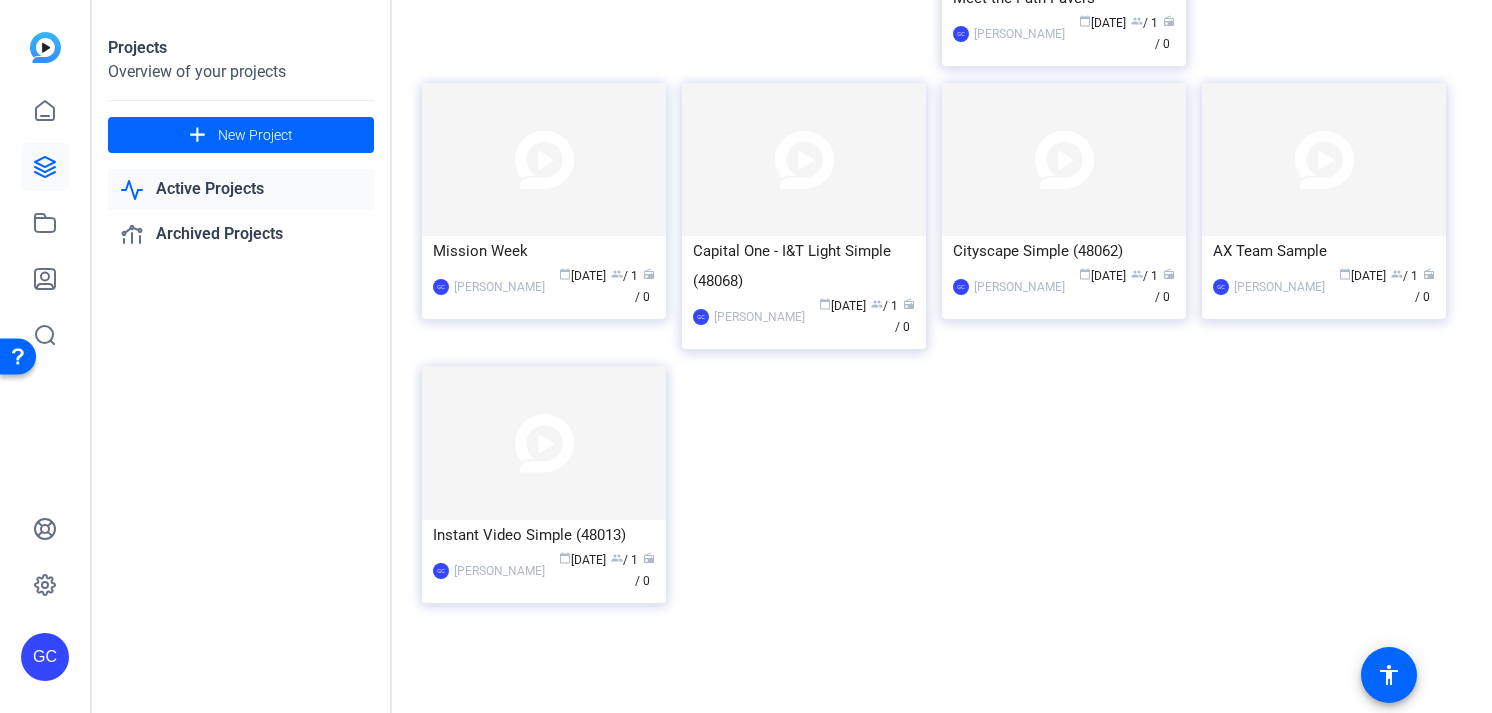 scroll, scrollTop: 597, scrollLeft: 0, axis: vertical 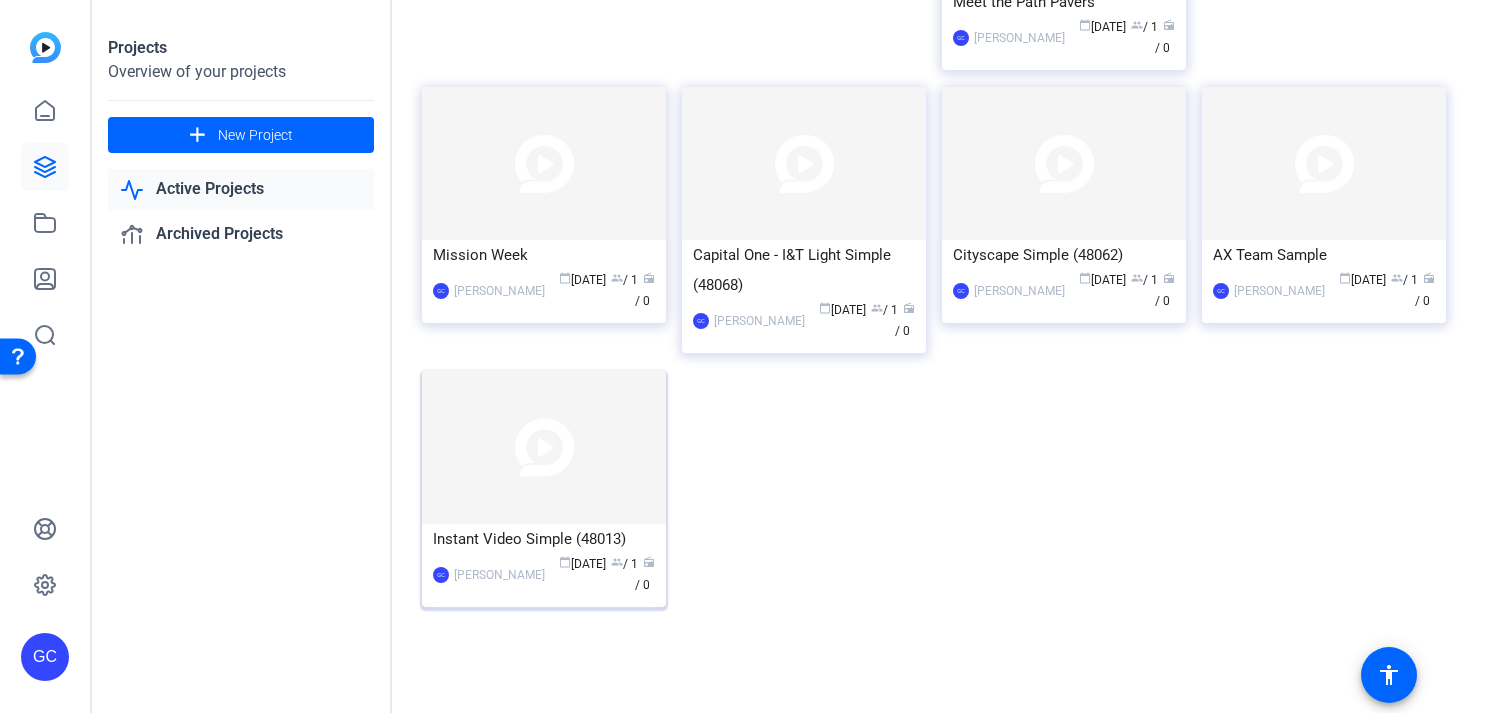 click 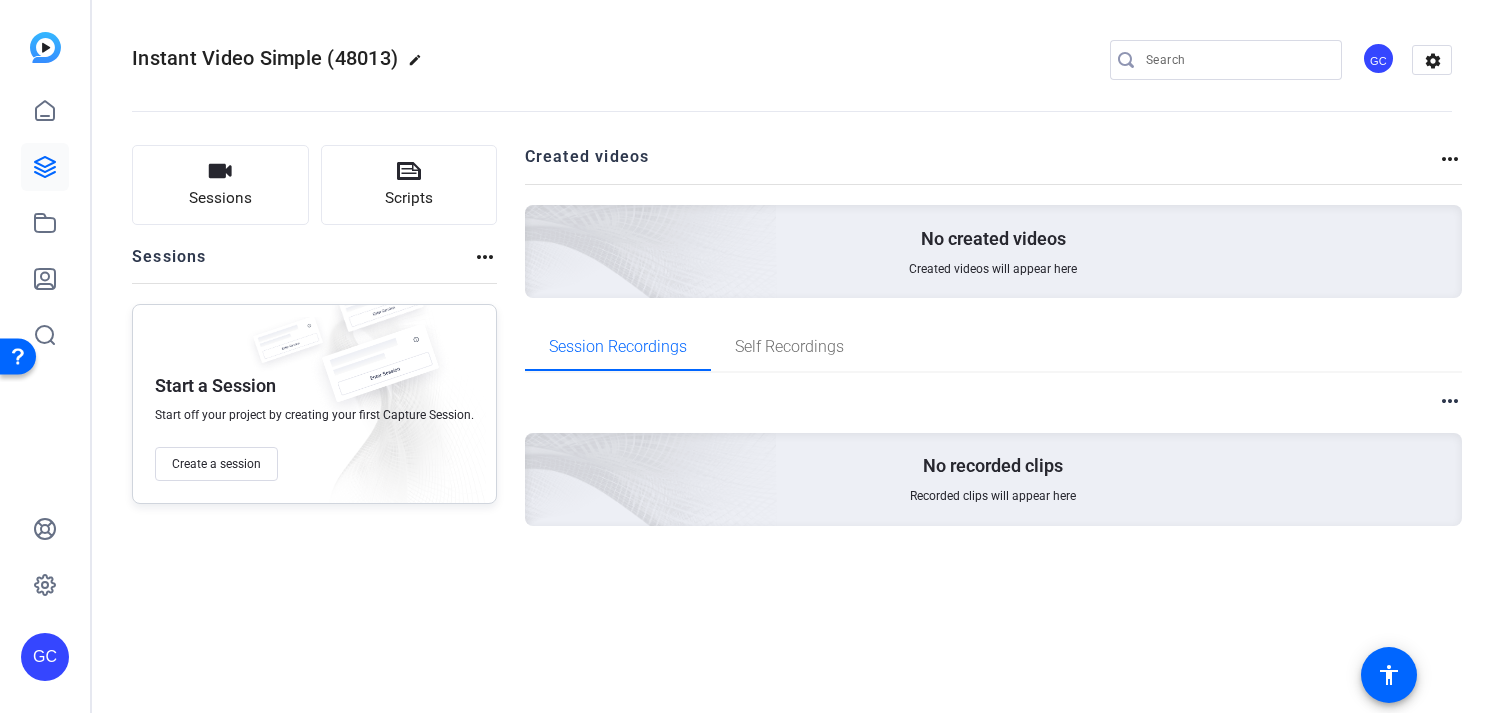 click on "more_horiz" 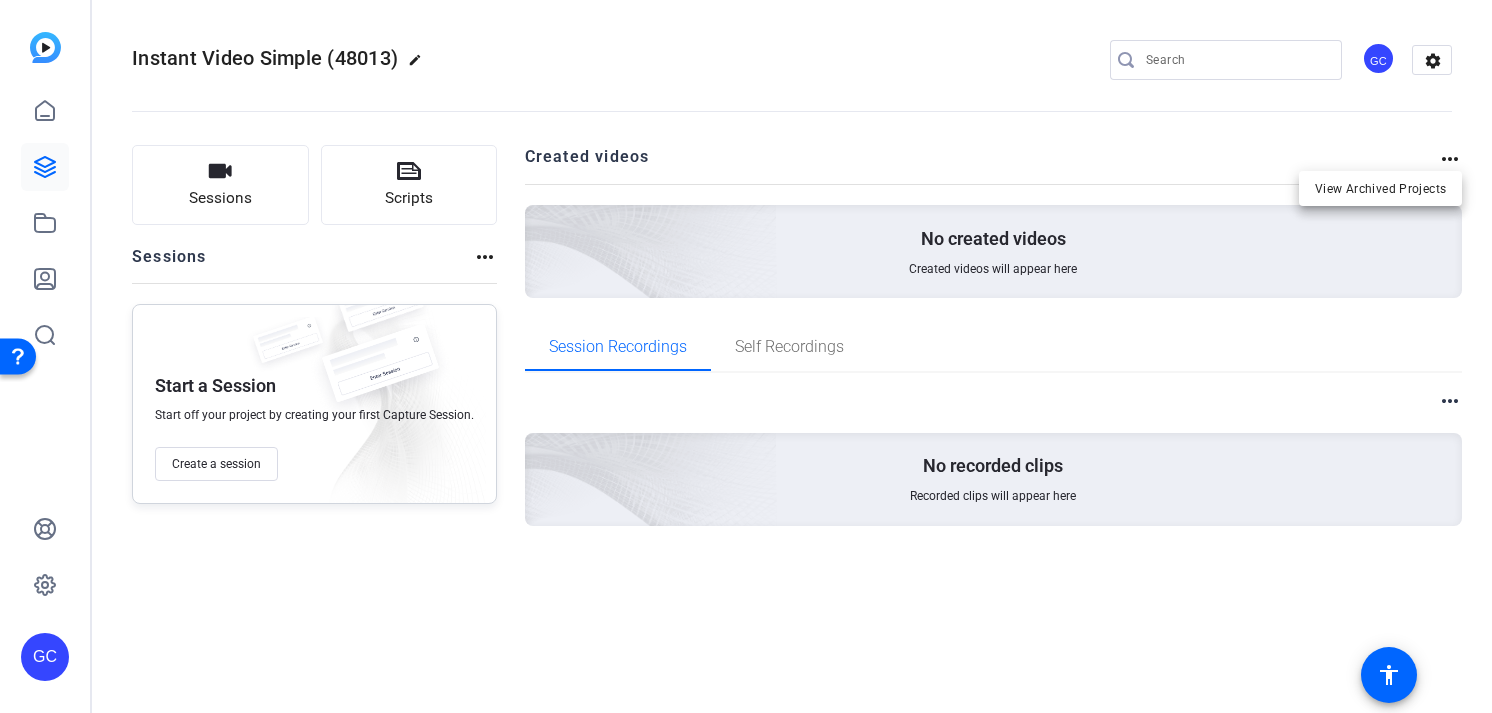 click at bounding box center [746, 356] 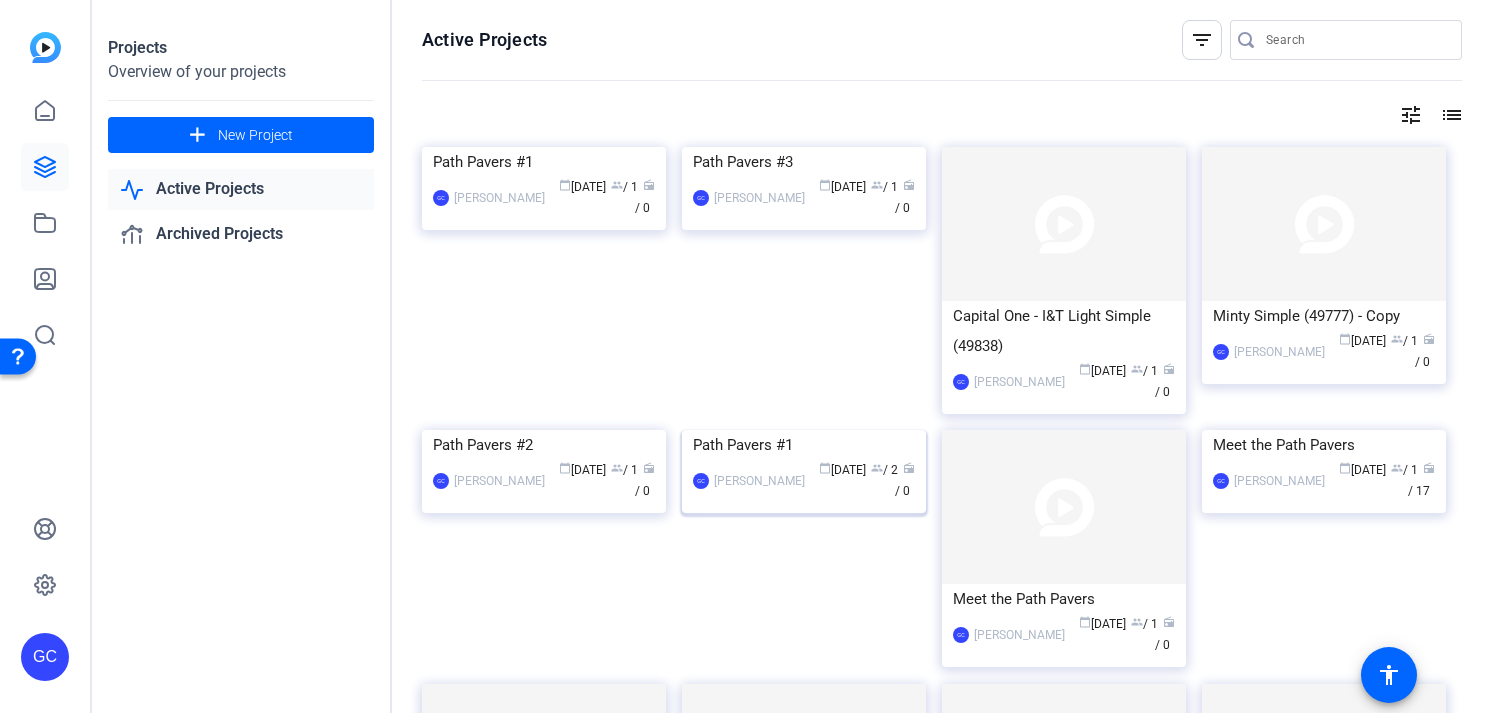 click 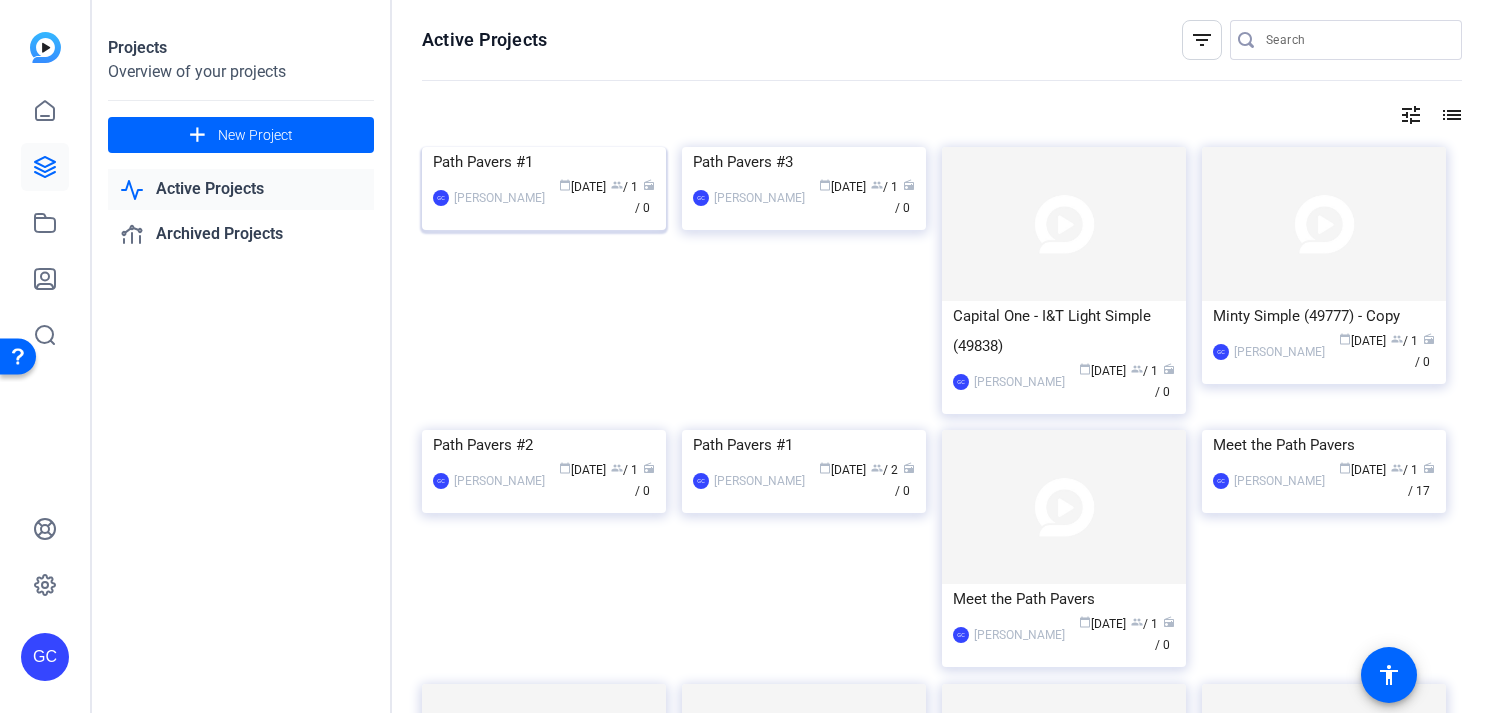 click 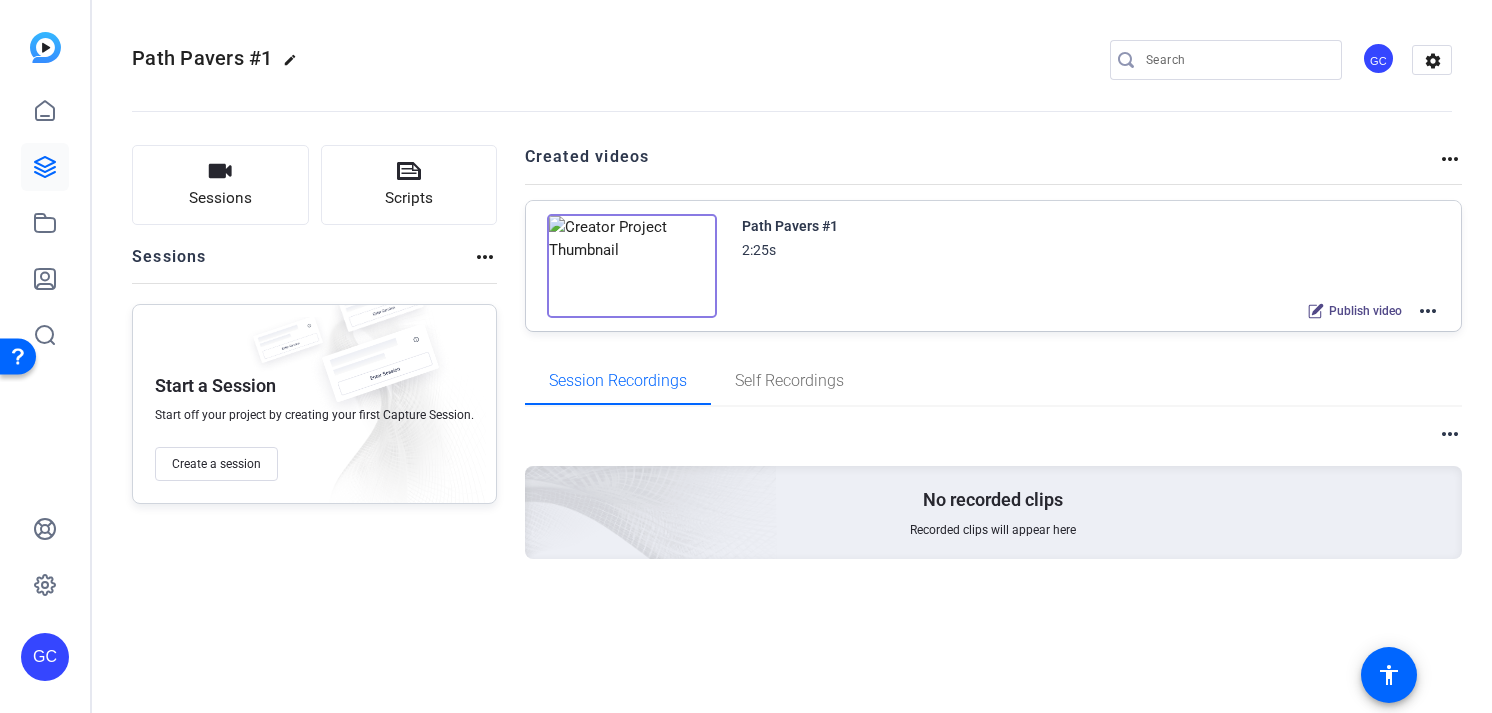 click 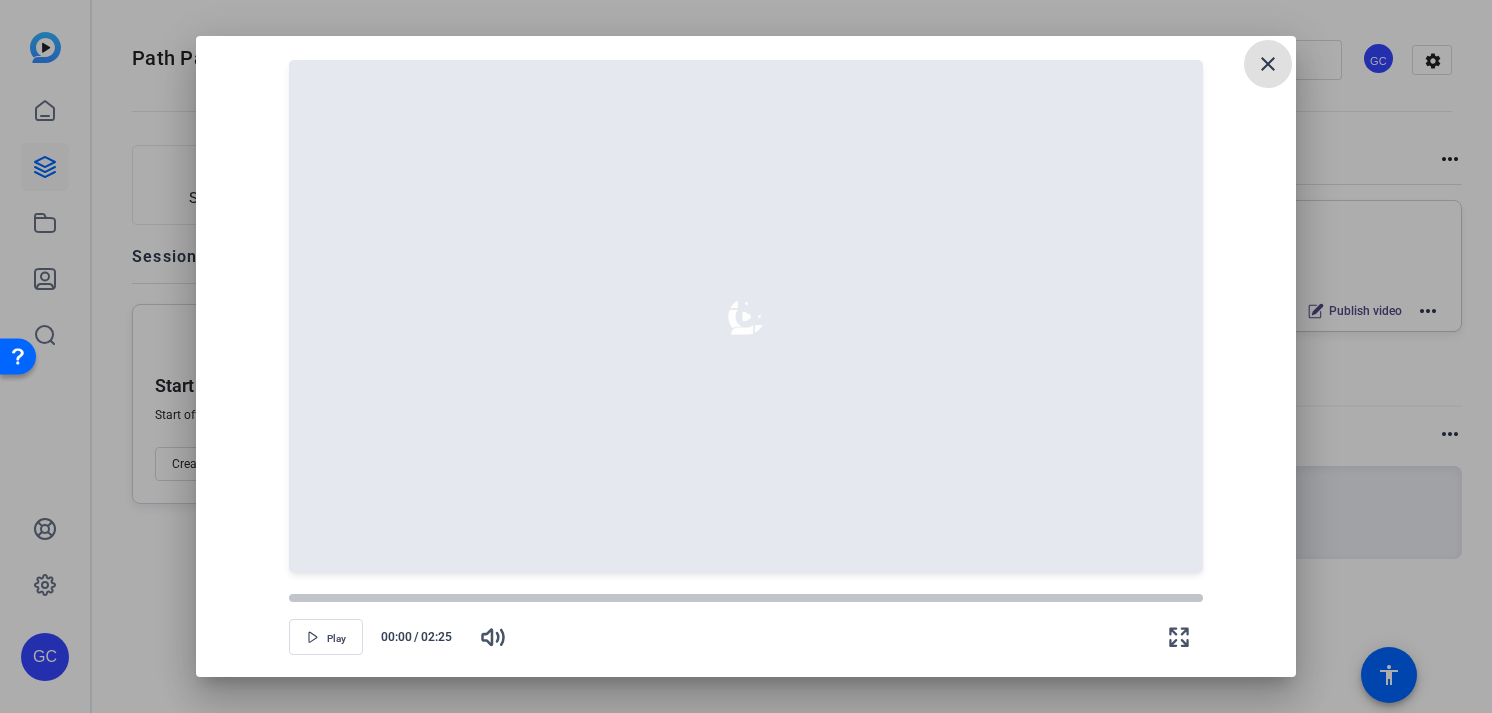click on "close" at bounding box center [1268, 64] 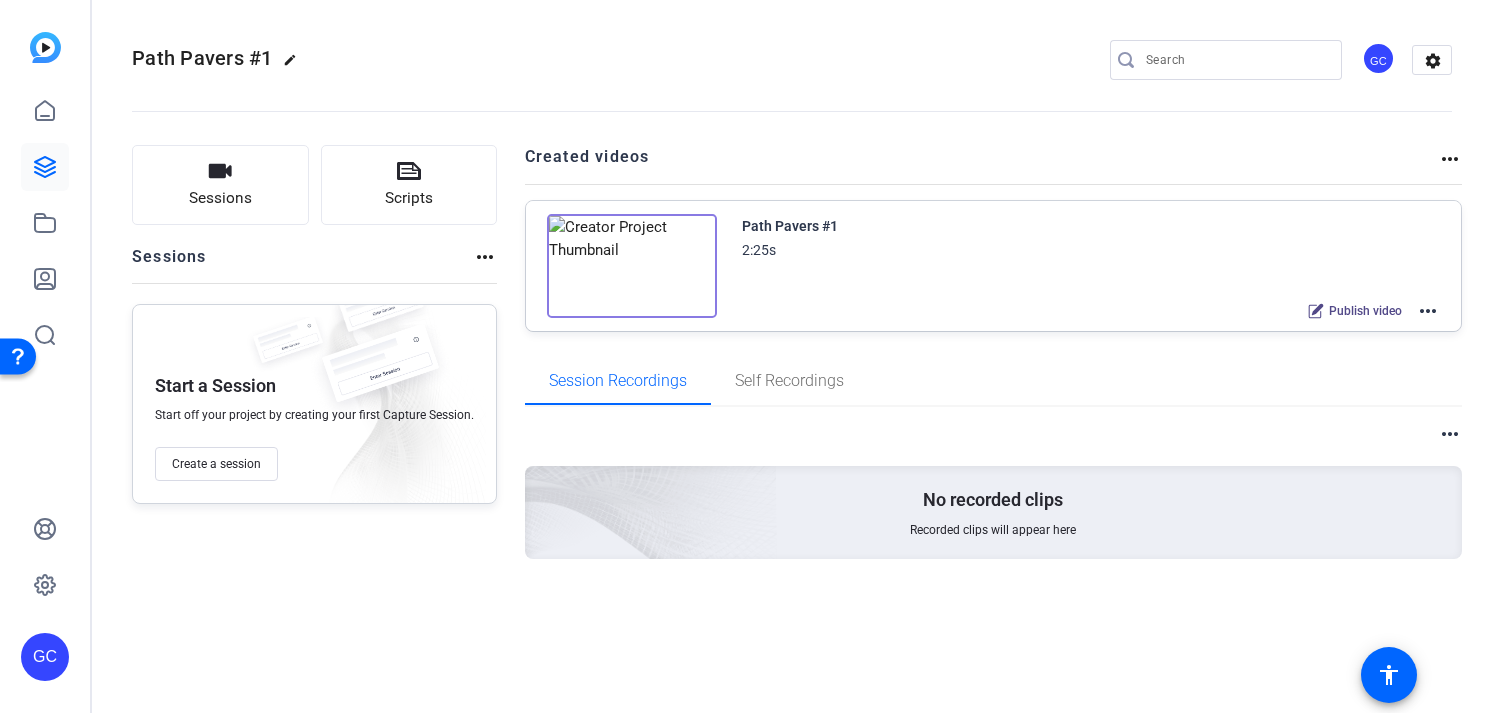 click on "more_horiz" 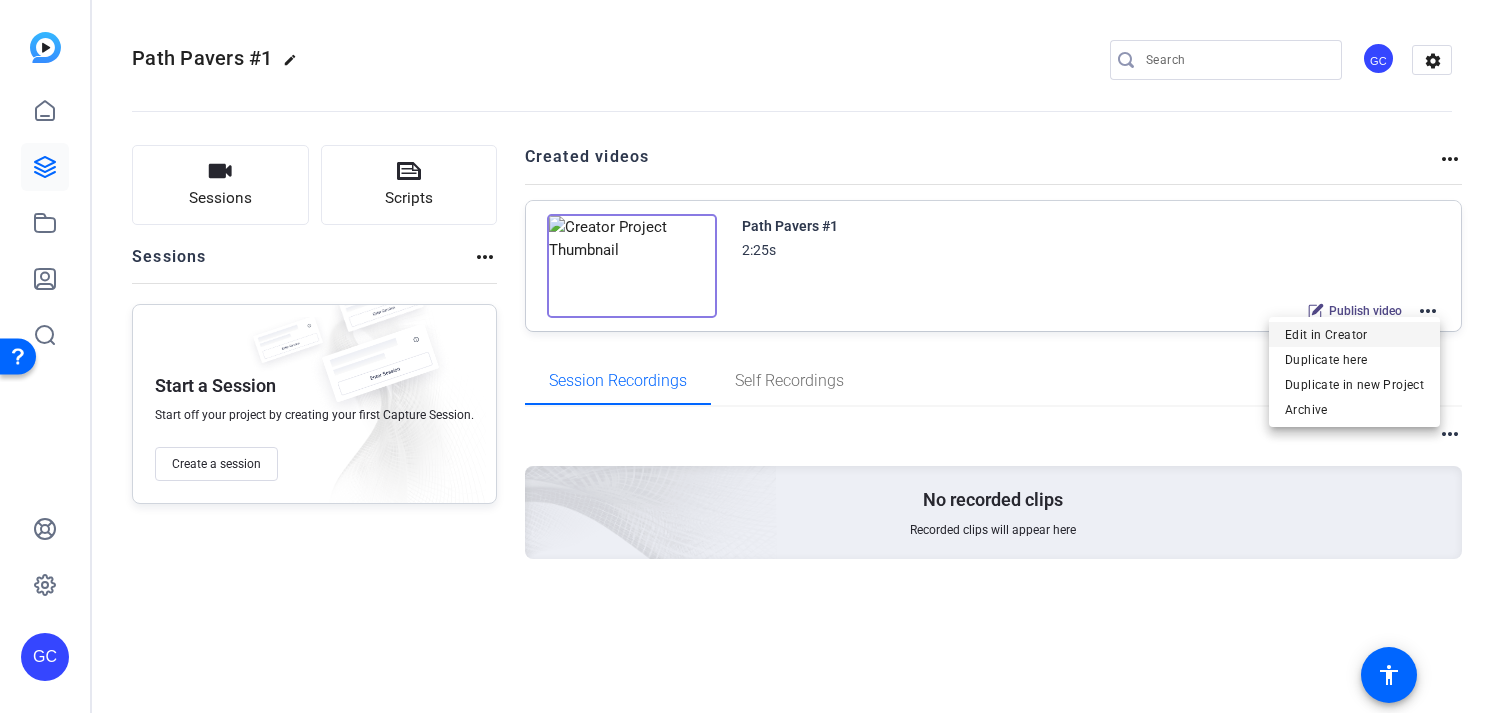 click on "Edit in Creator" at bounding box center (1354, 335) 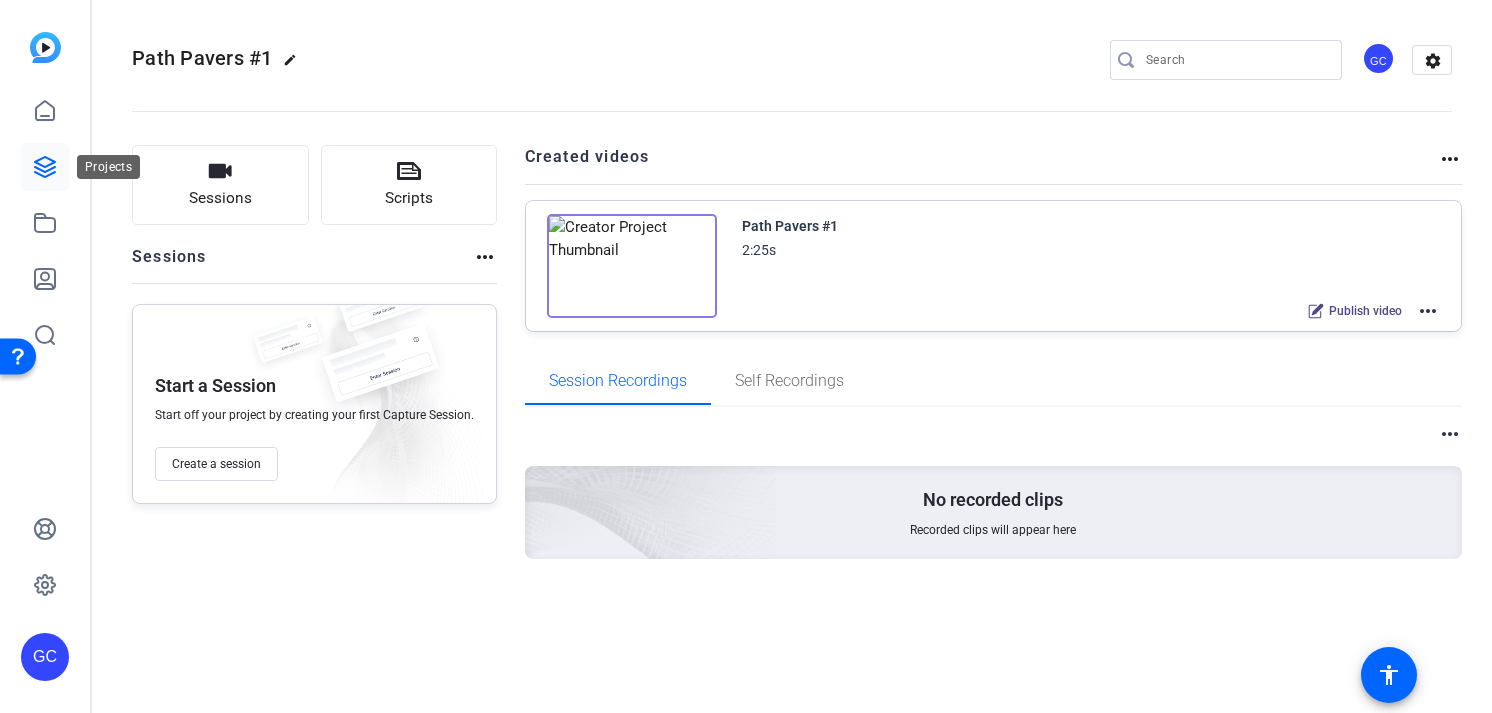 click 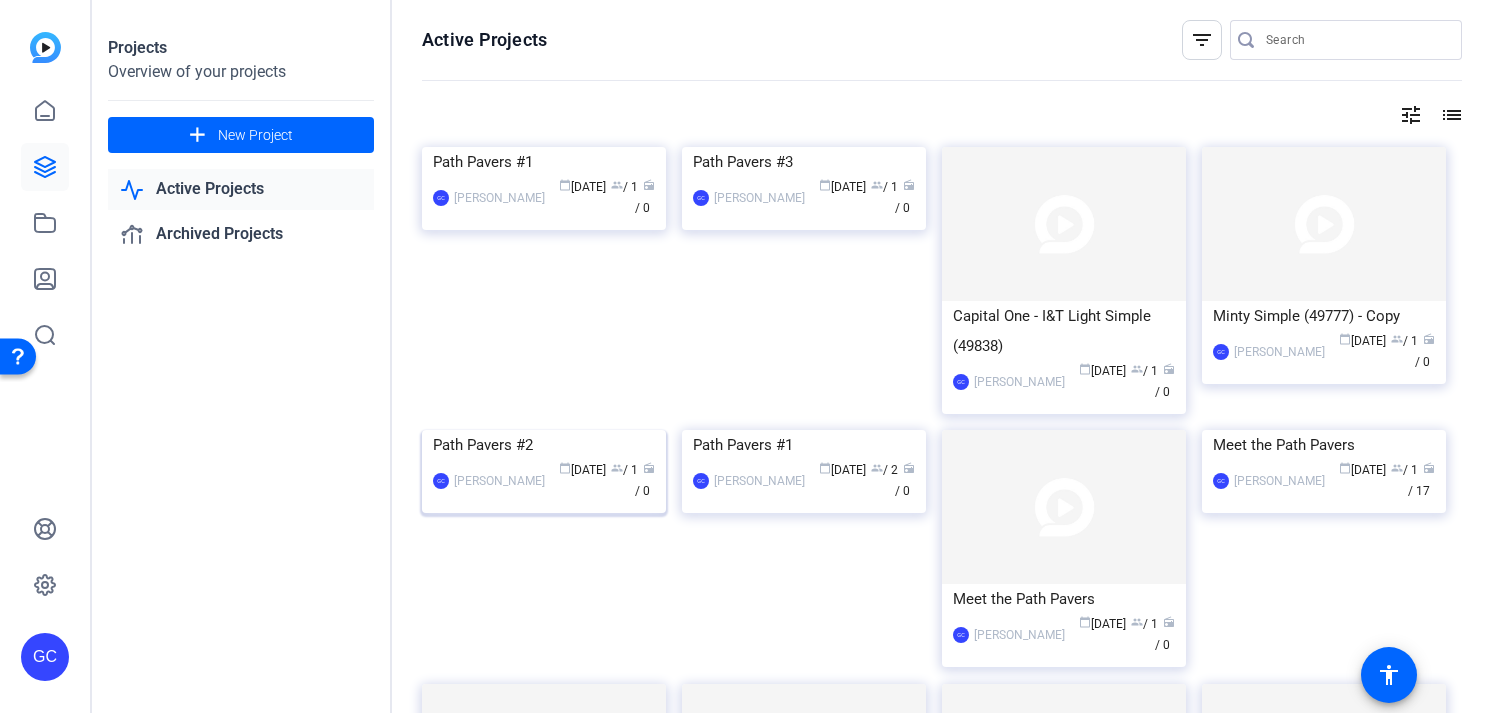 click 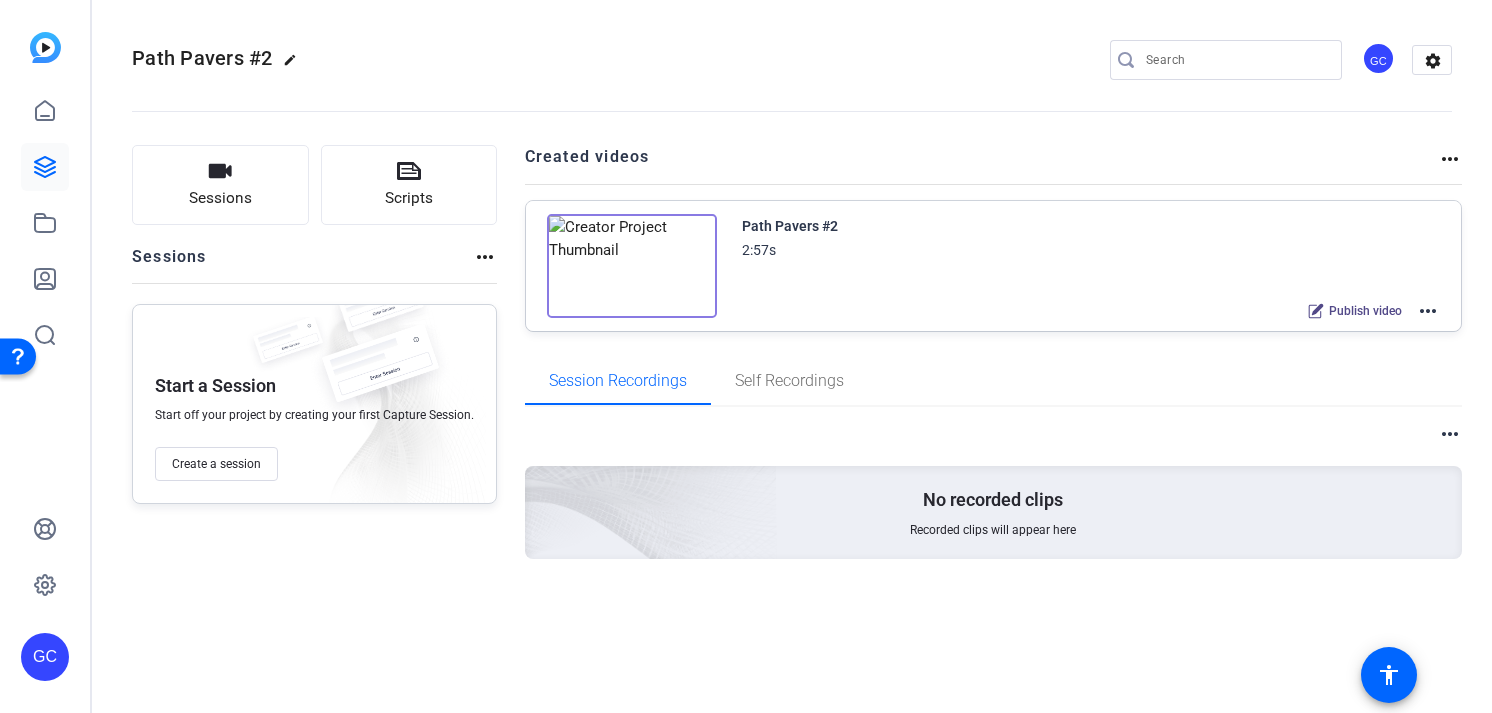 click 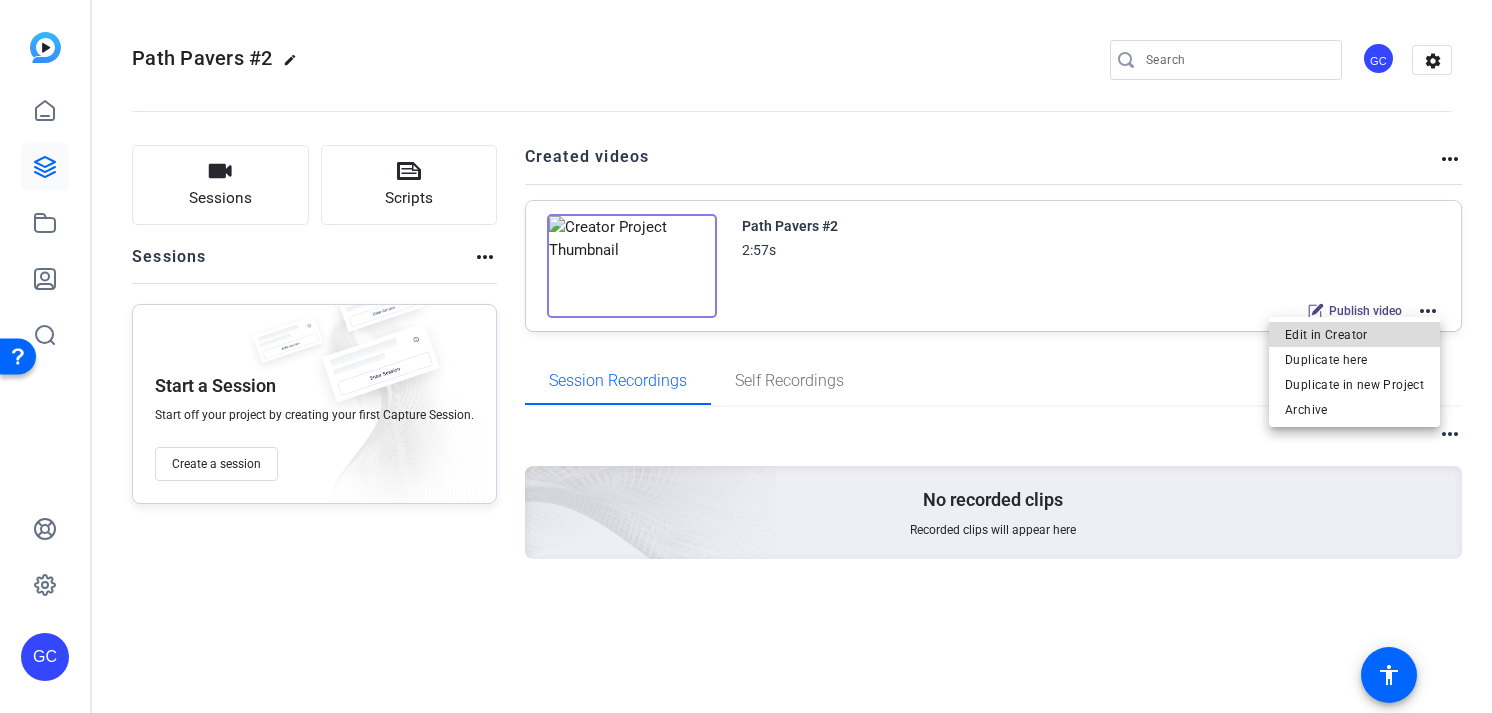 click on "Edit in Creator" at bounding box center [1354, 335] 